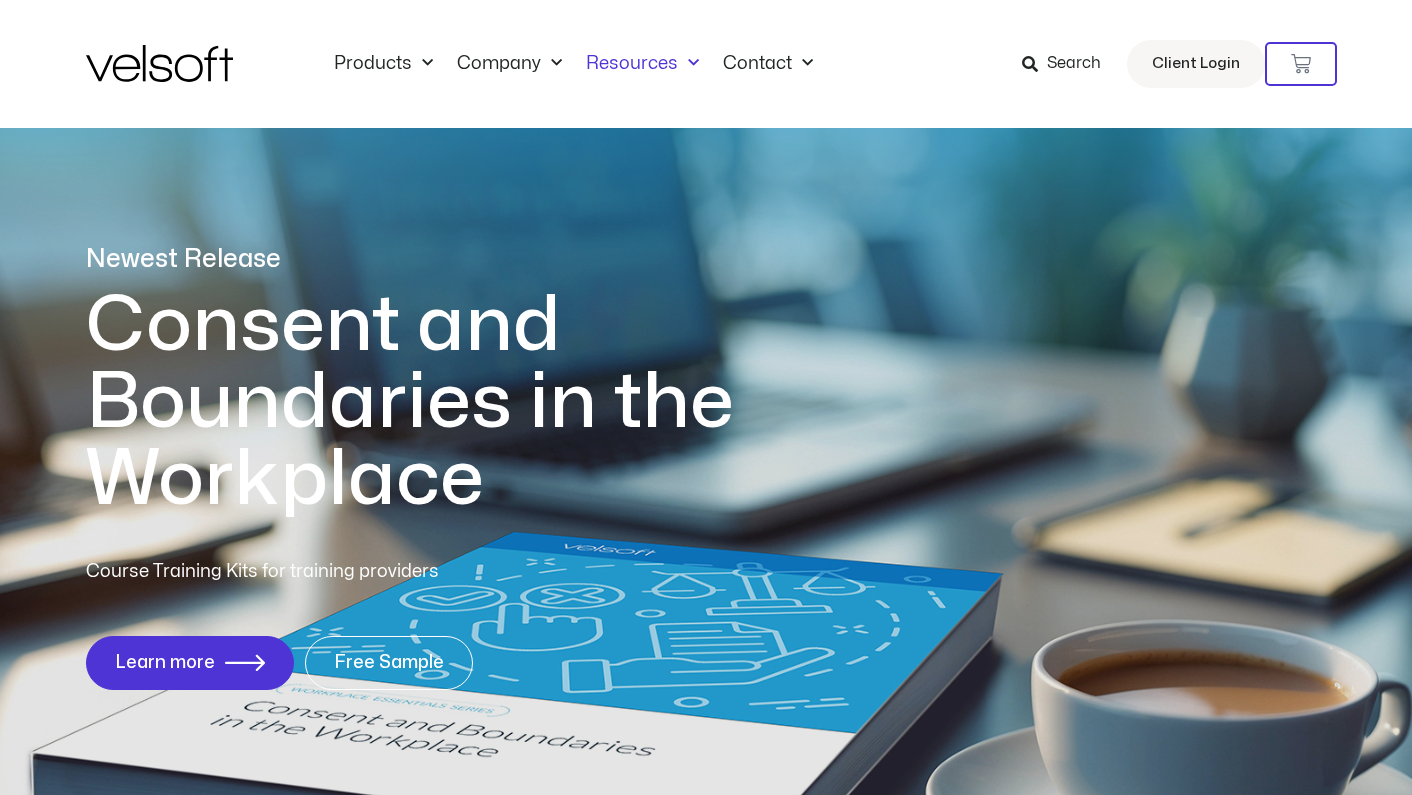 scroll, scrollTop: 0, scrollLeft: 0, axis: both 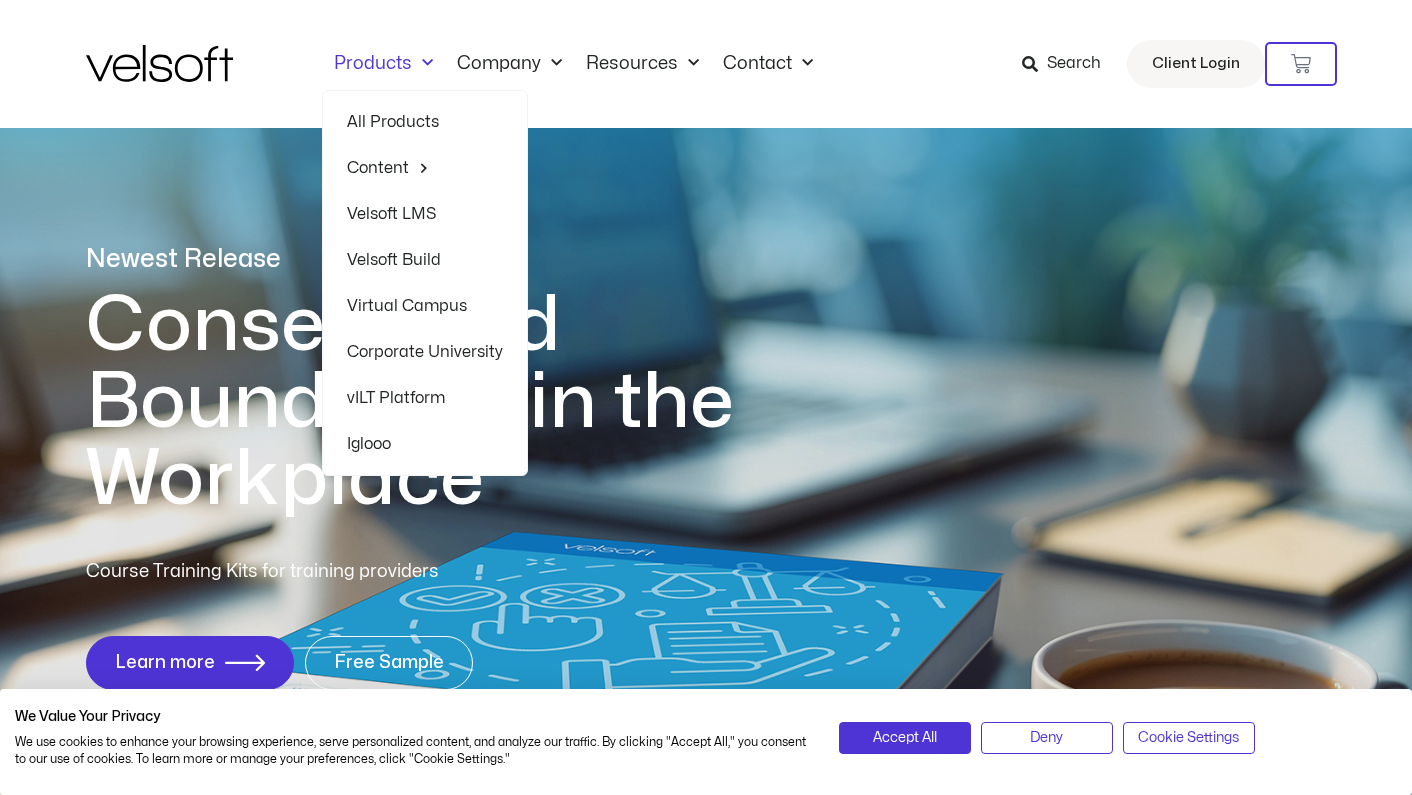 click on "Products" 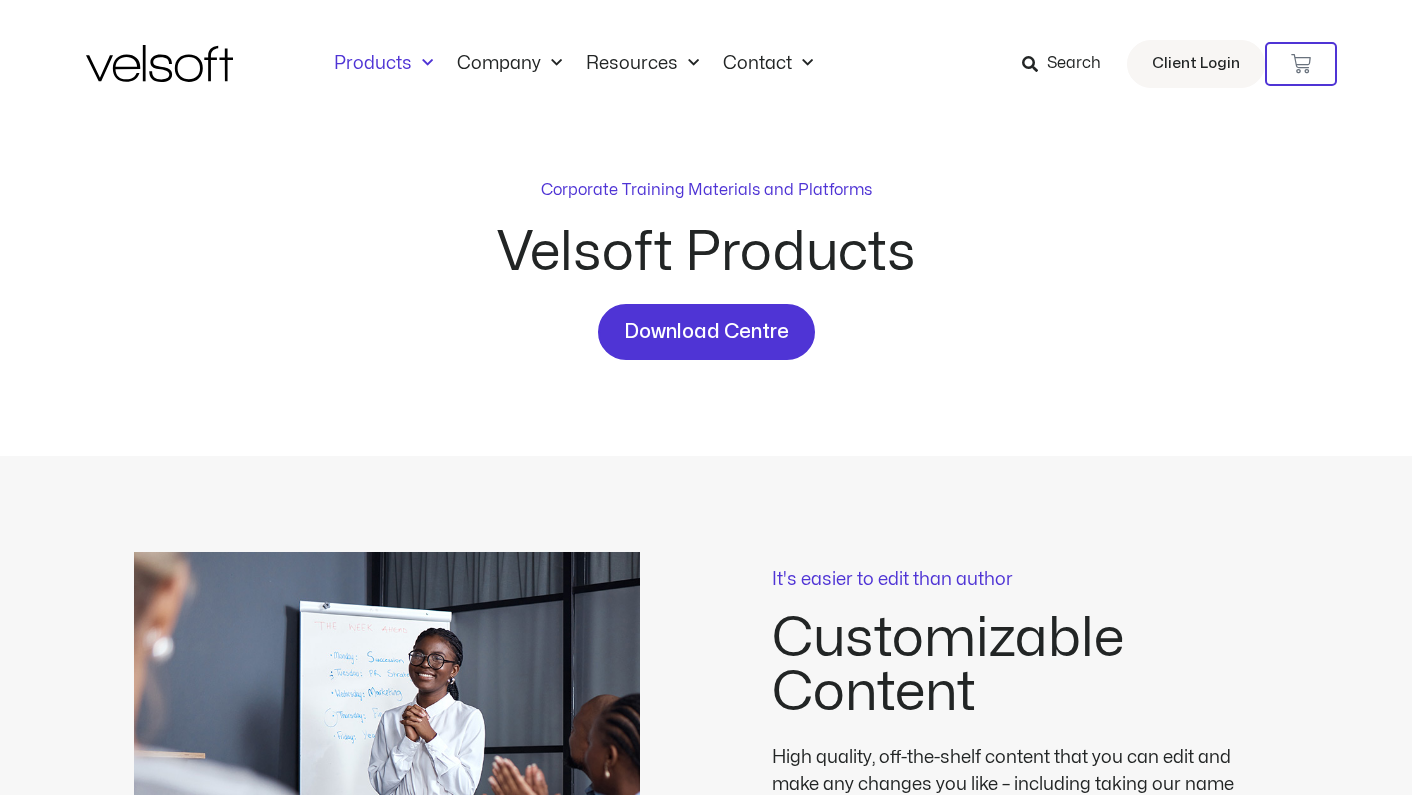 scroll, scrollTop: 0, scrollLeft: 0, axis: both 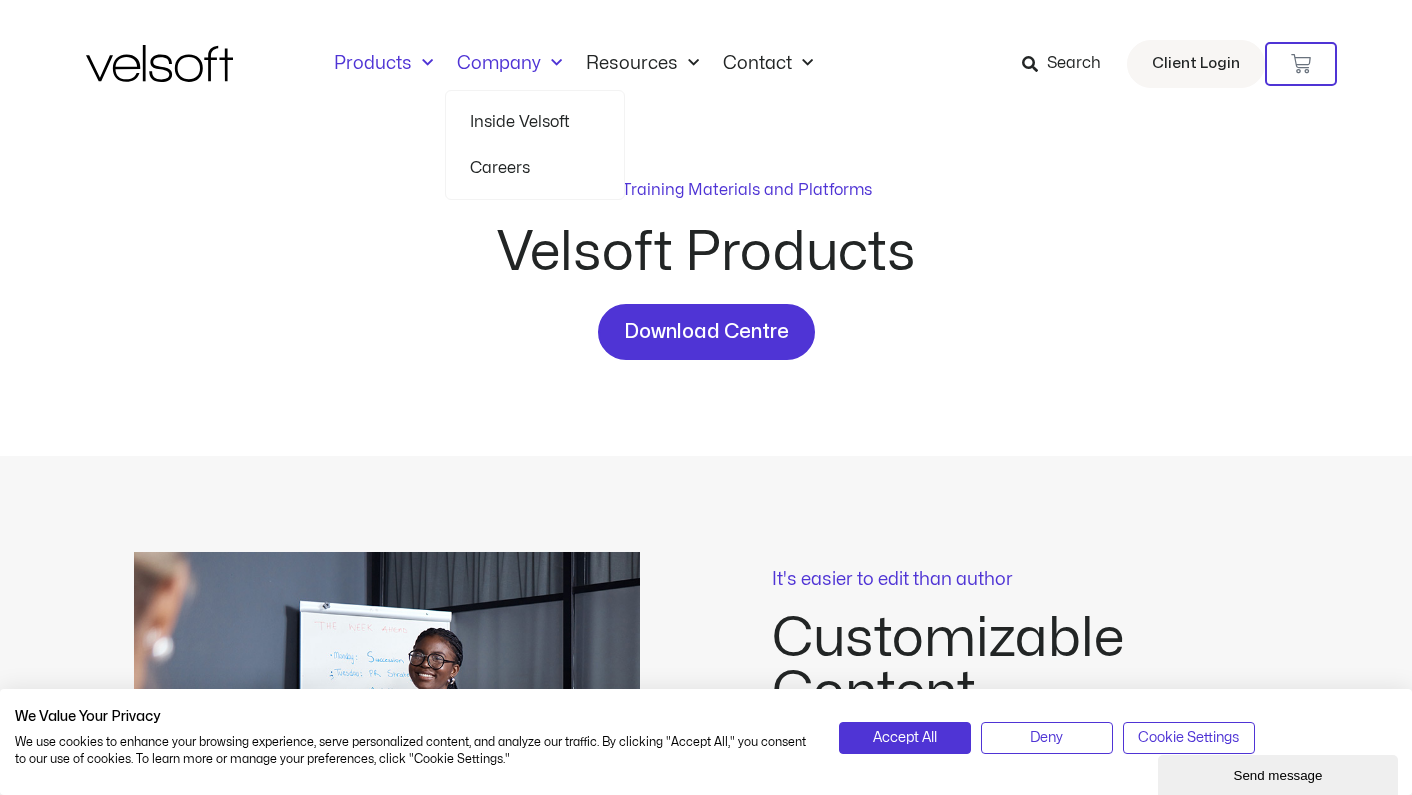 click 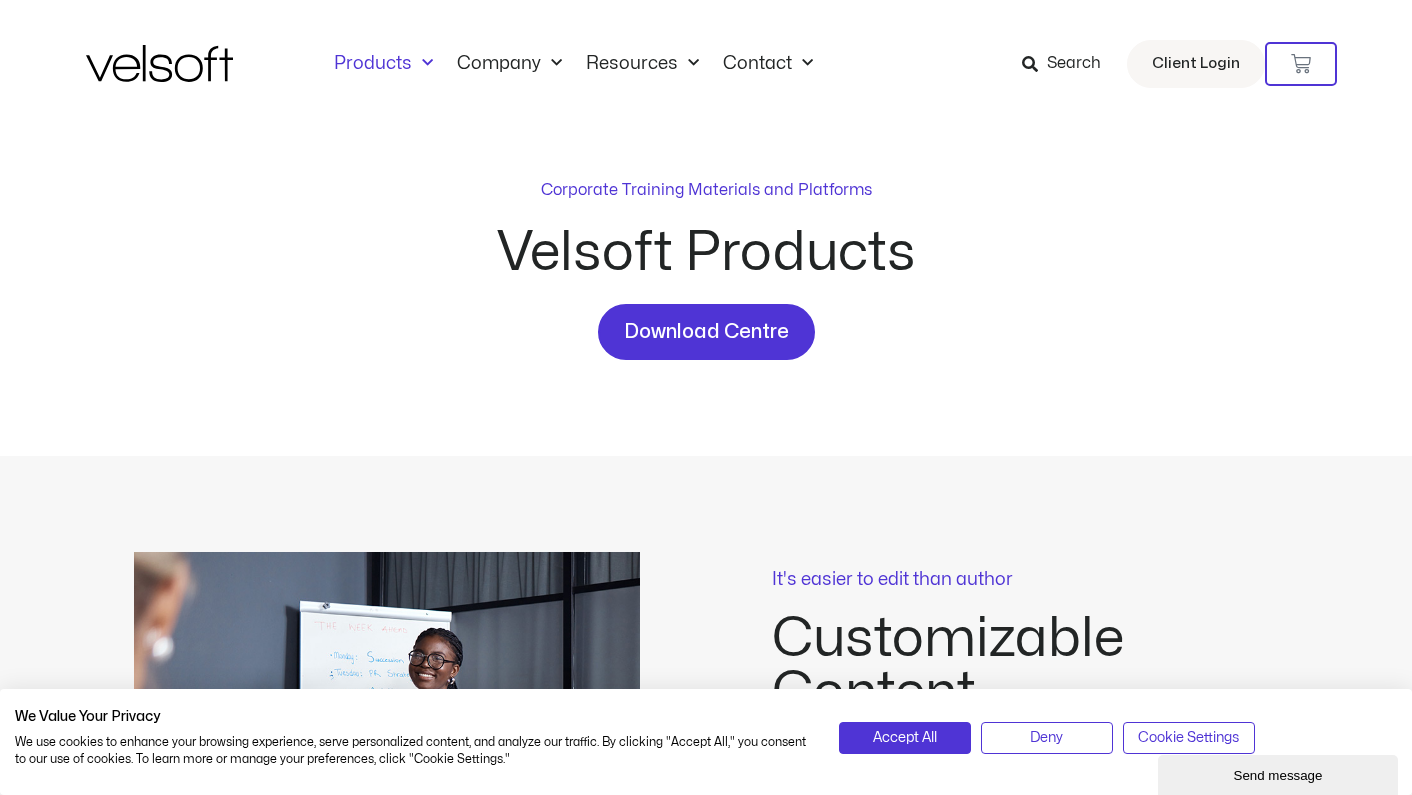 click 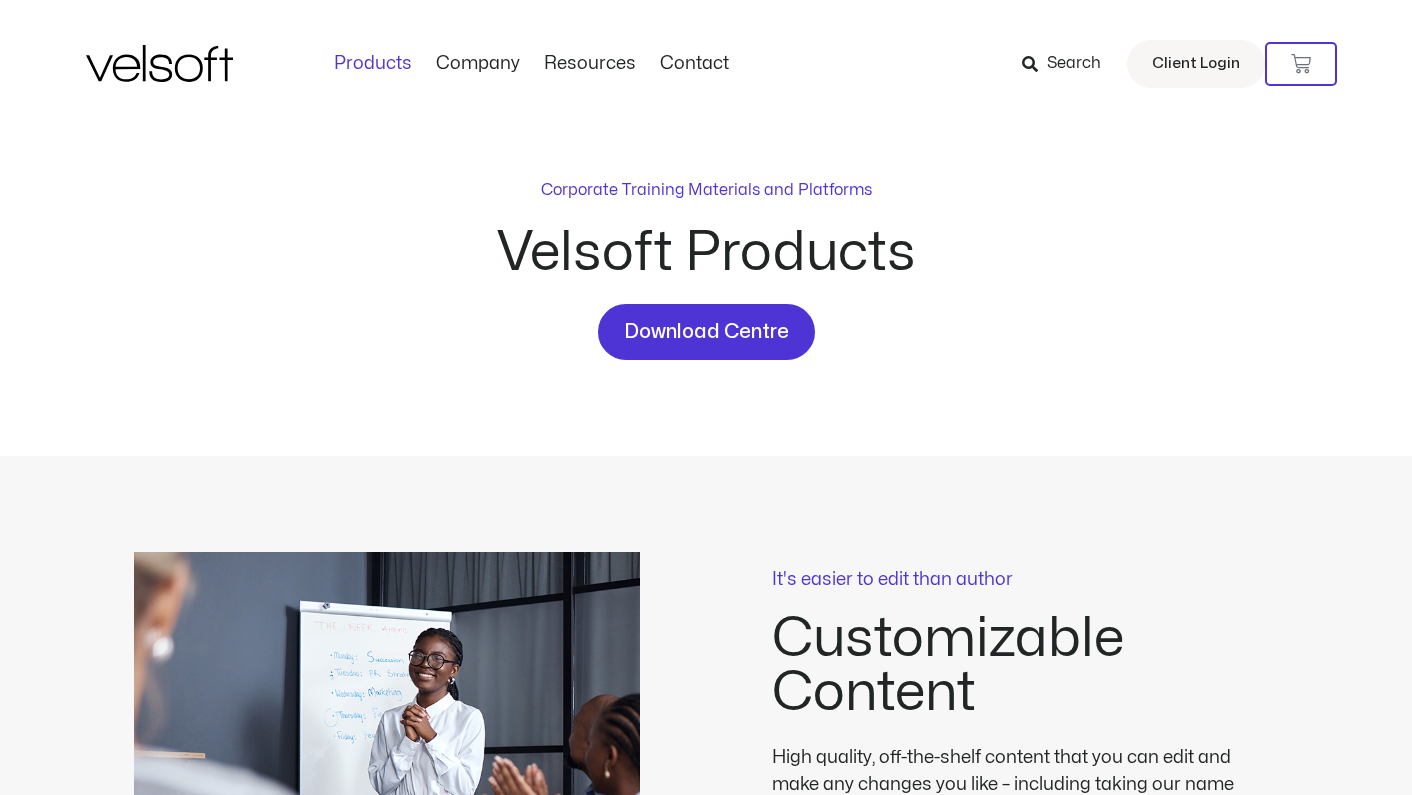 scroll, scrollTop: 0, scrollLeft: 0, axis: both 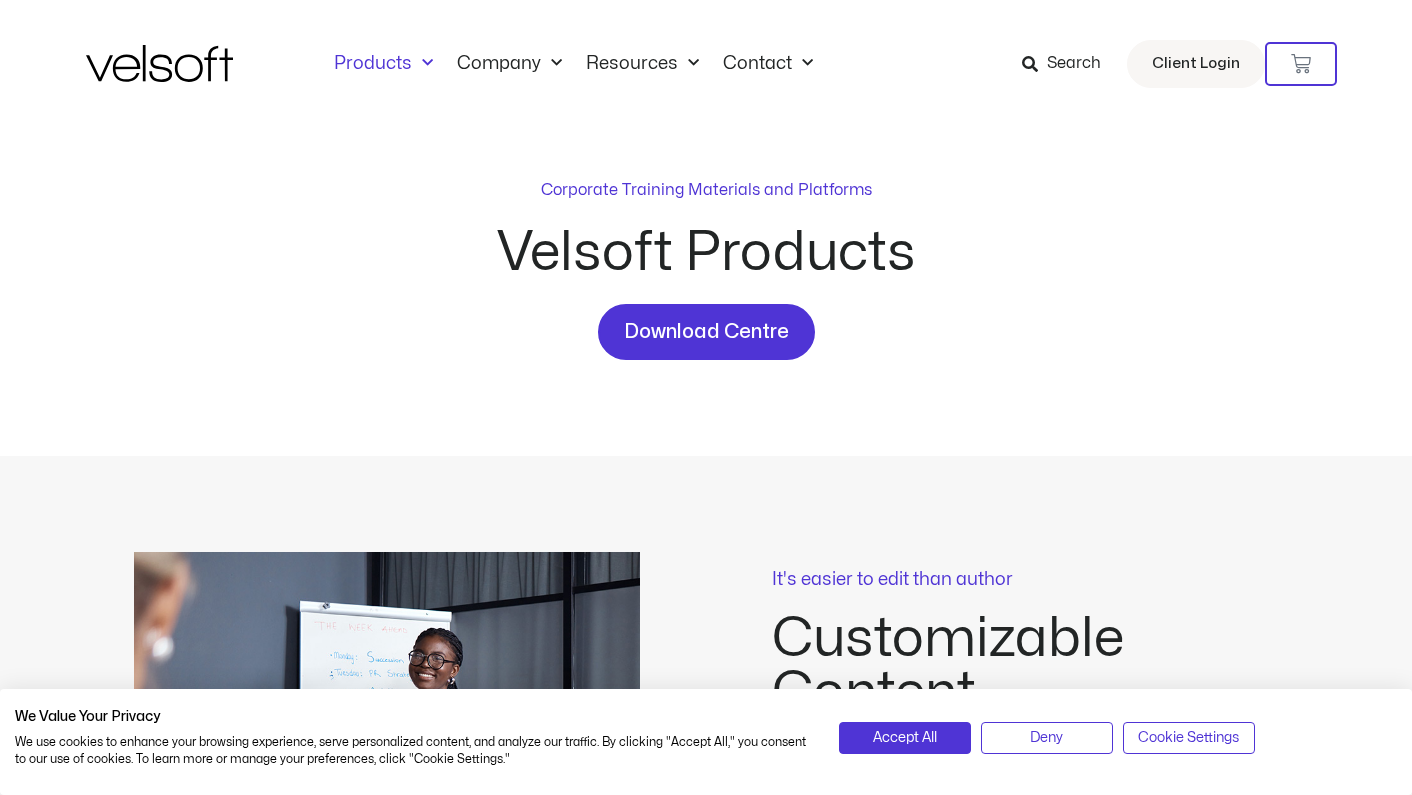 click on "Products" 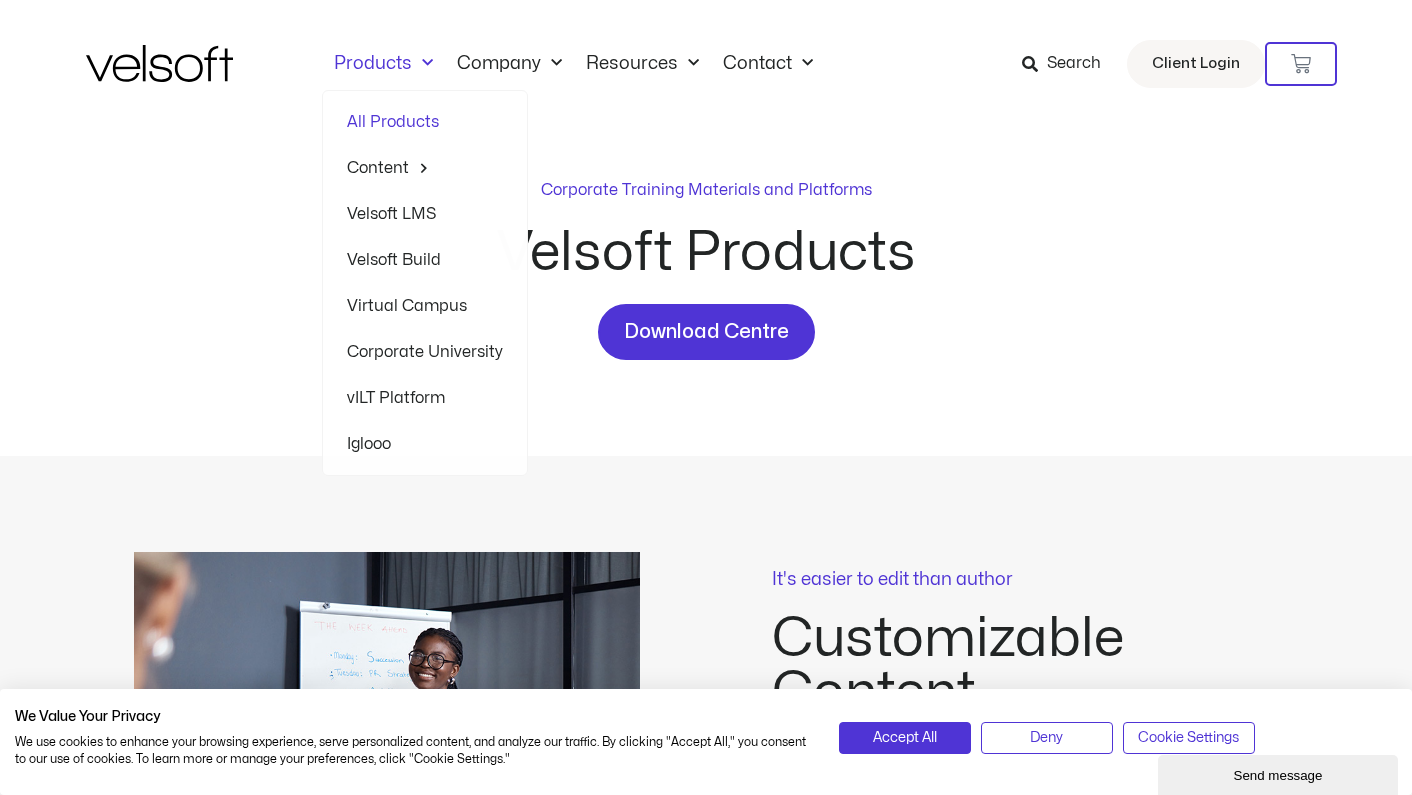 scroll, scrollTop: 0, scrollLeft: 0, axis: both 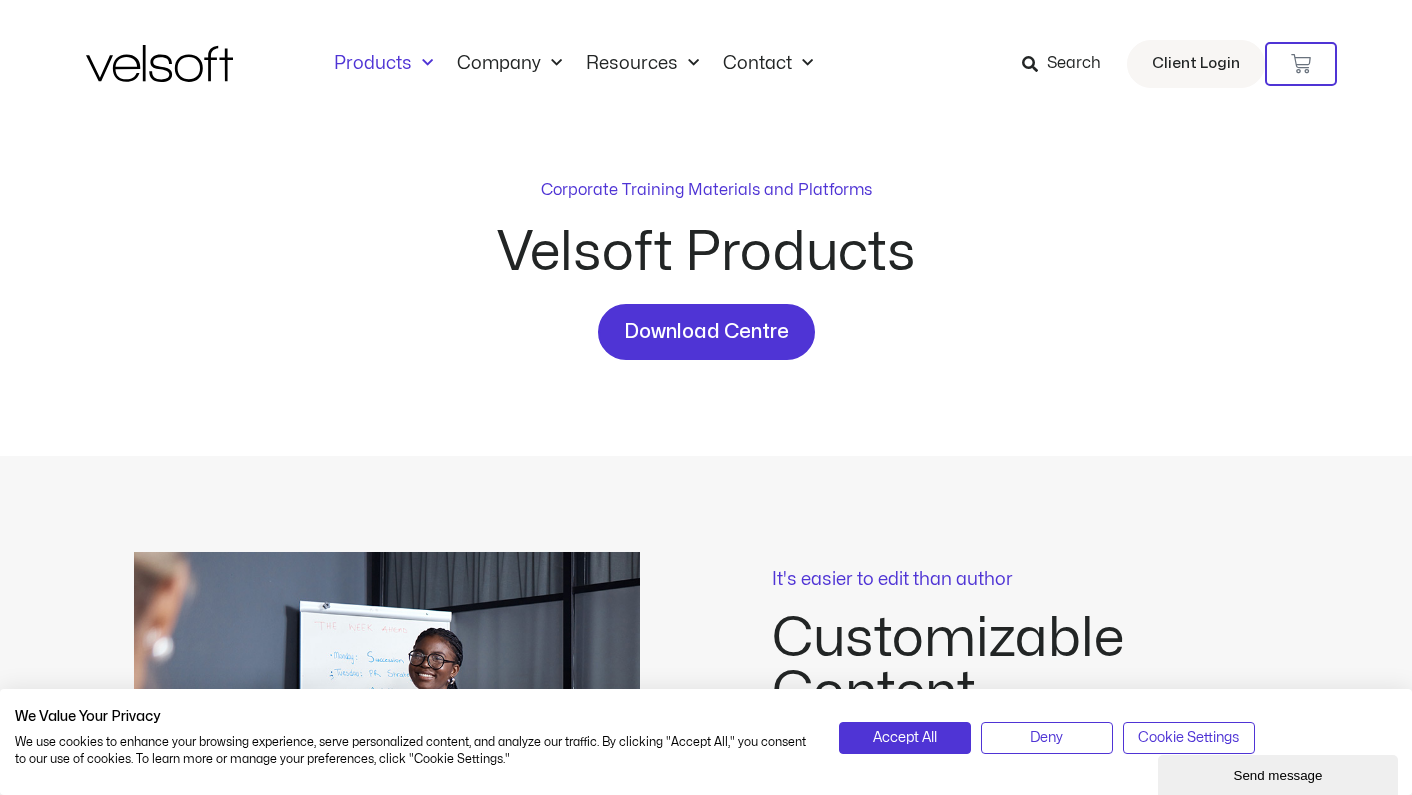 click on "Products" 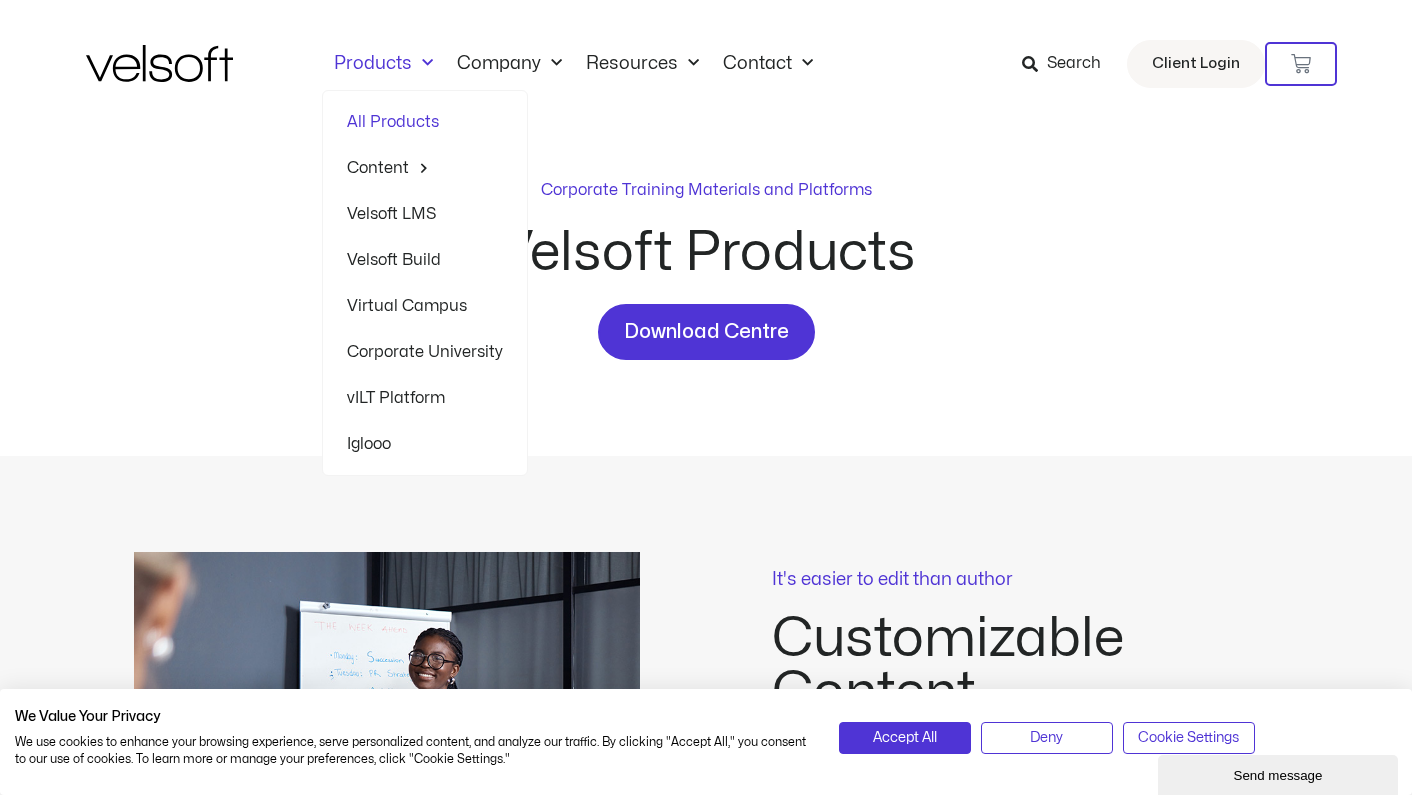 scroll, scrollTop: 0, scrollLeft: 0, axis: both 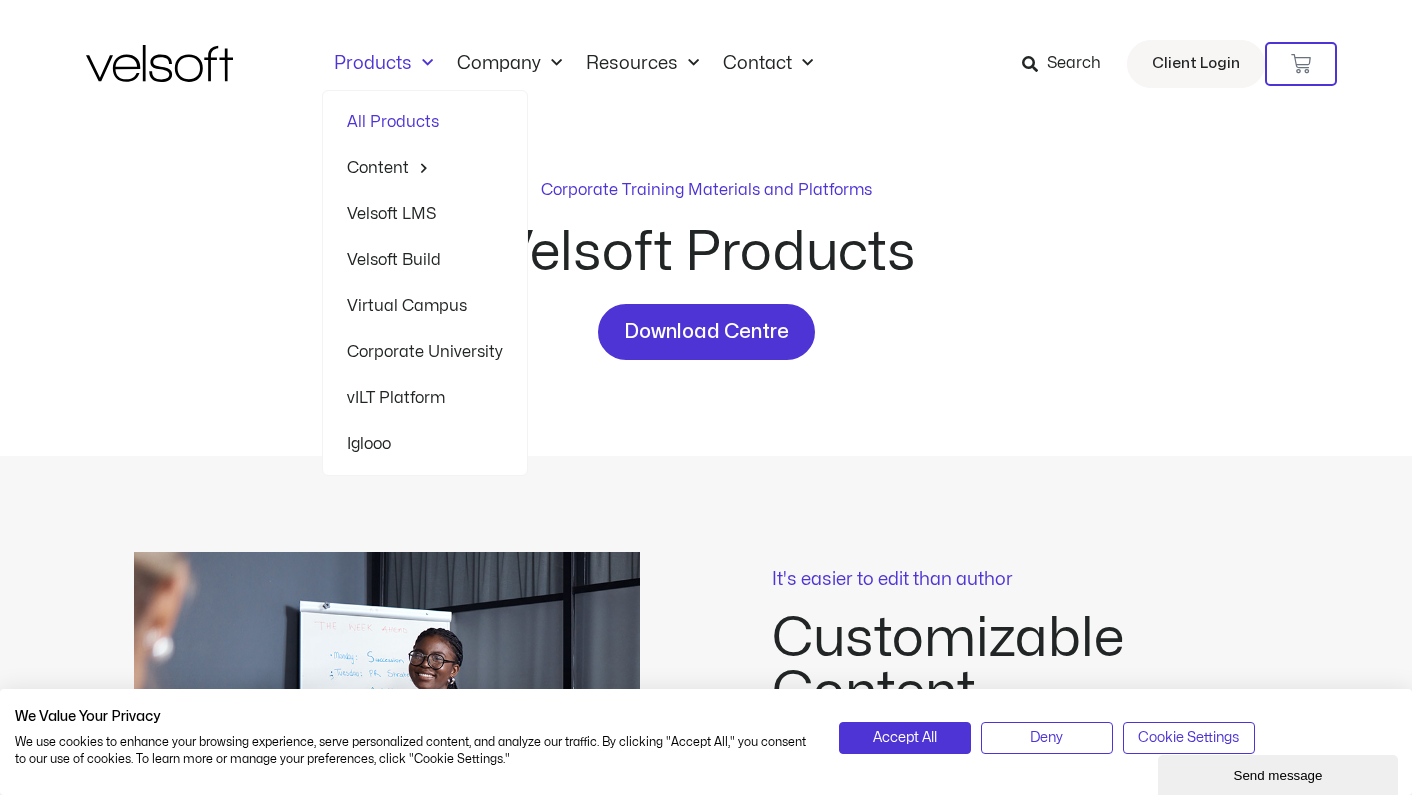 click 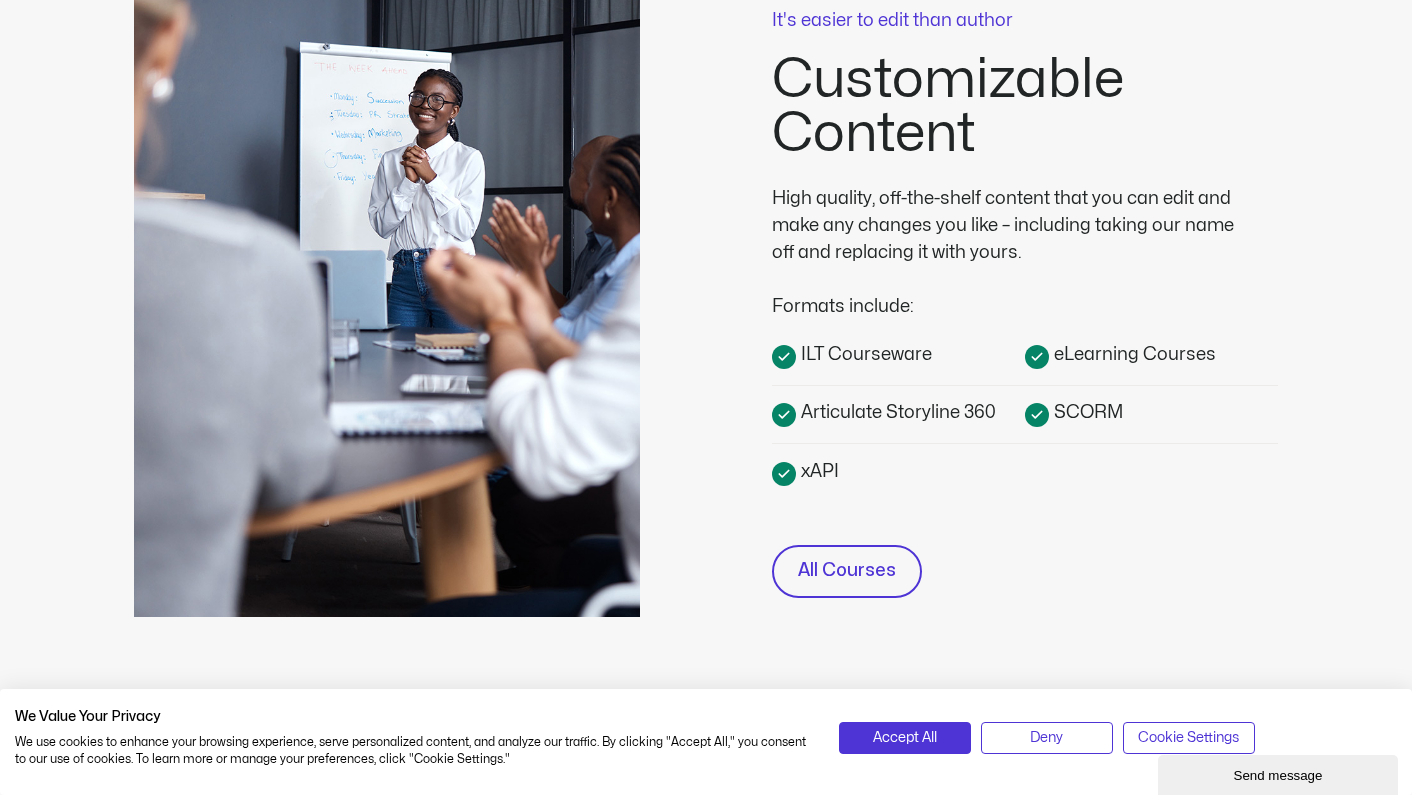 scroll, scrollTop: 556, scrollLeft: 0, axis: vertical 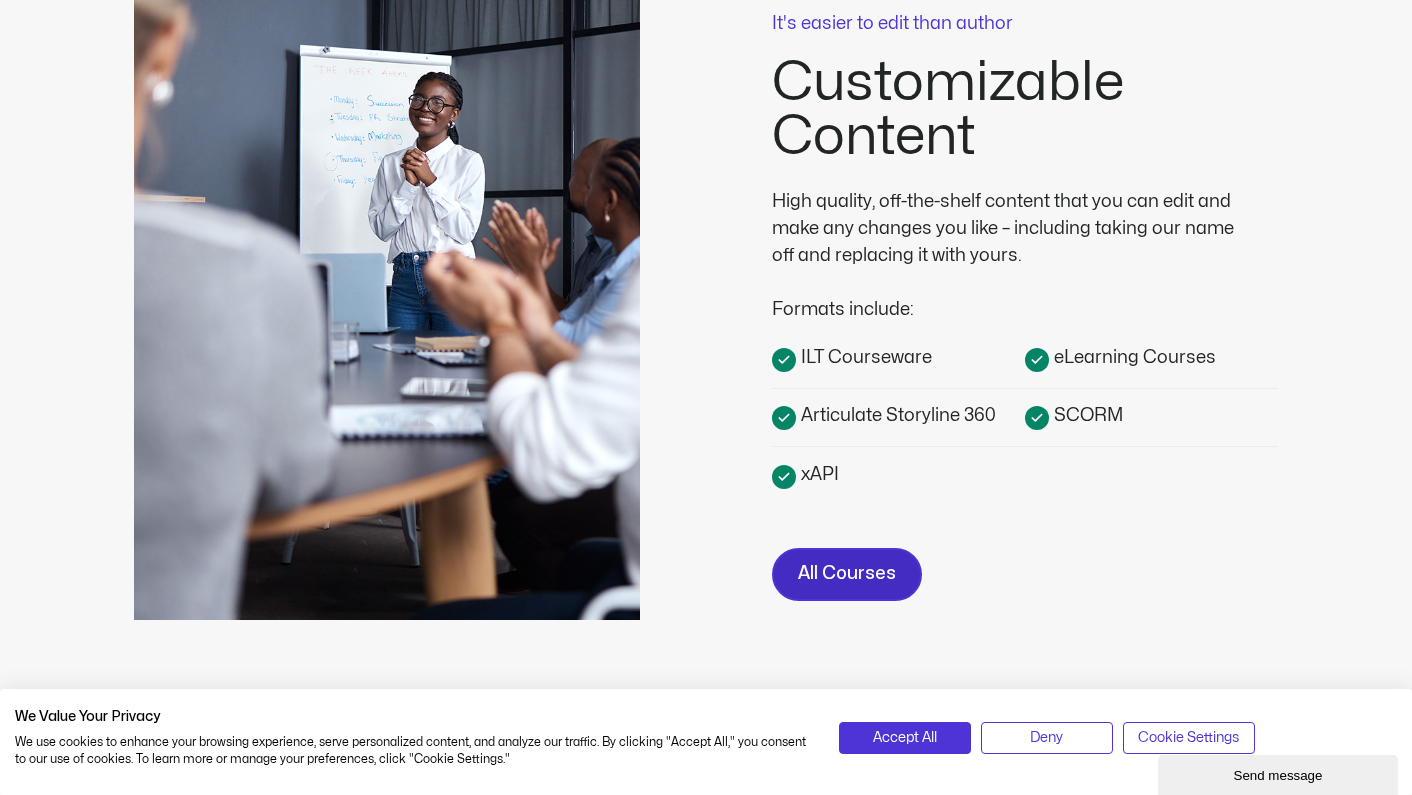 click on "All Courses" at bounding box center (847, 574) 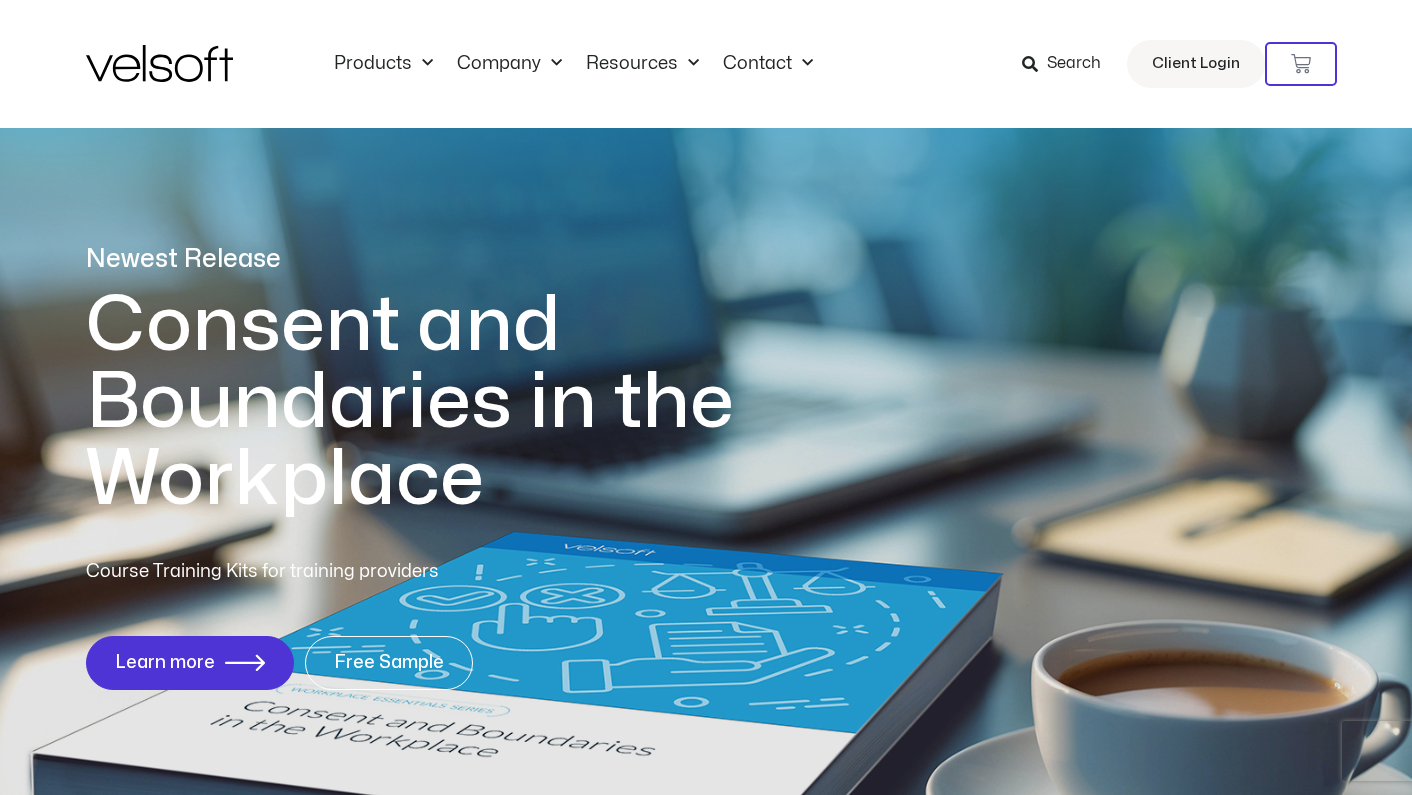 scroll, scrollTop: 0, scrollLeft: 0, axis: both 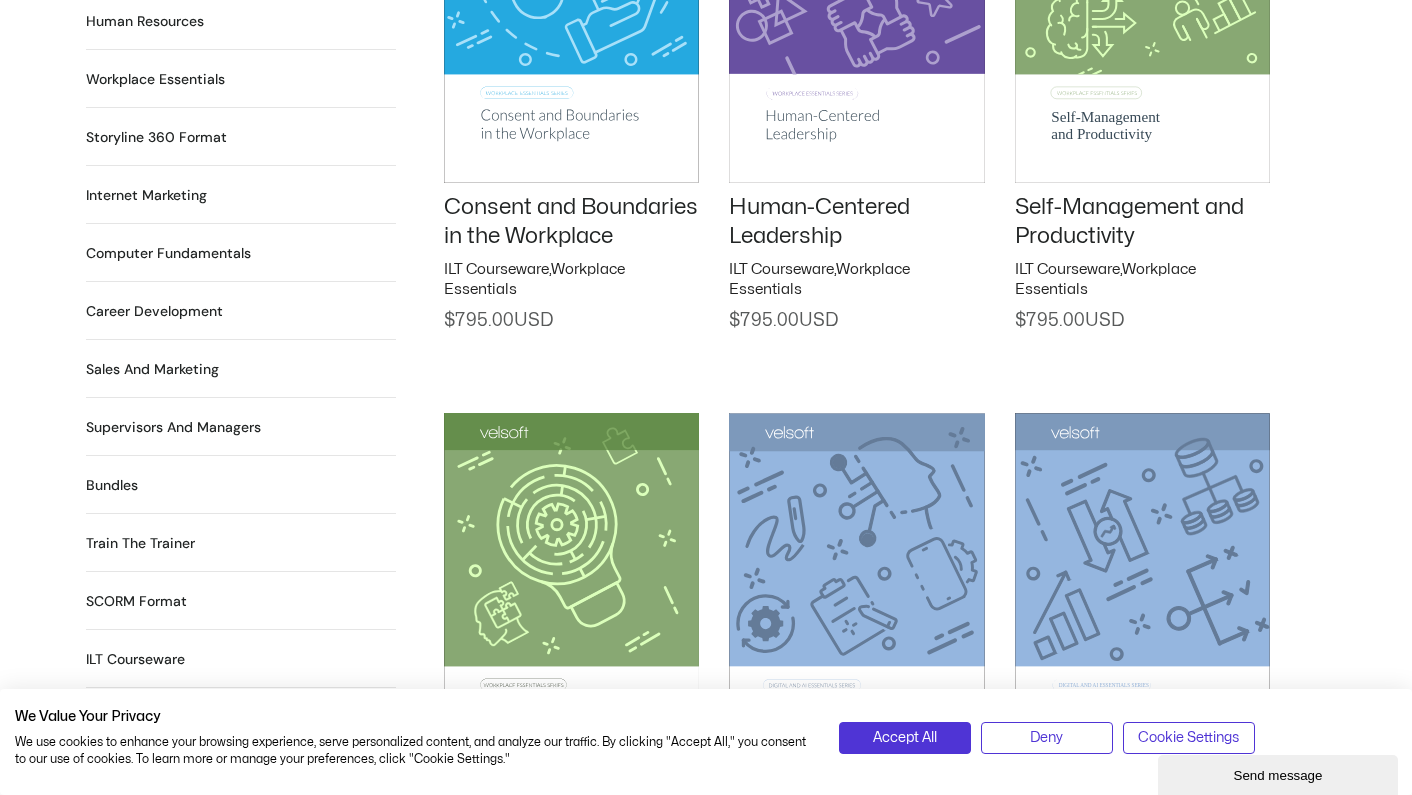 click on "ILT Courseware 529 Products" at bounding box center (135, 659) 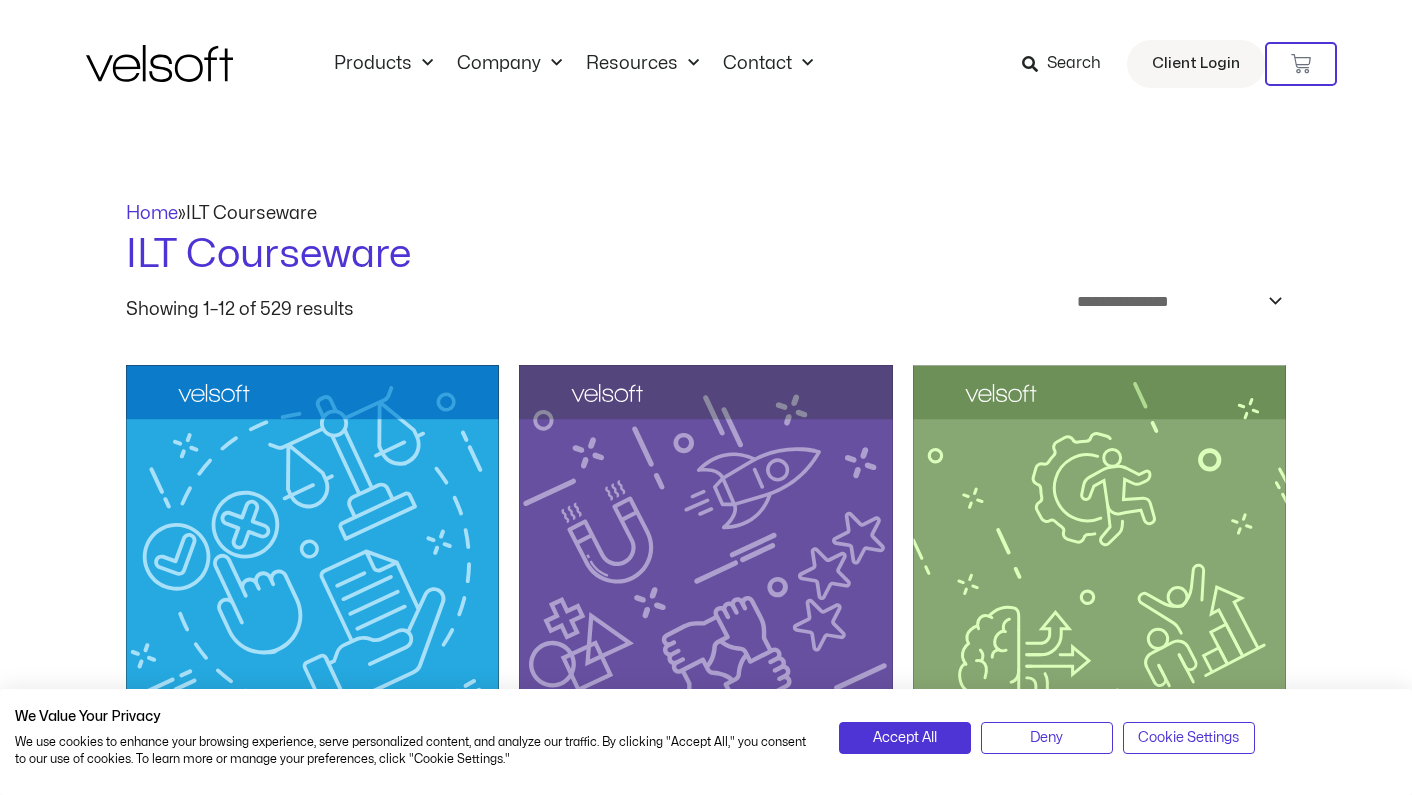 scroll, scrollTop: 80, scrollLeft: 0, axis: vertical 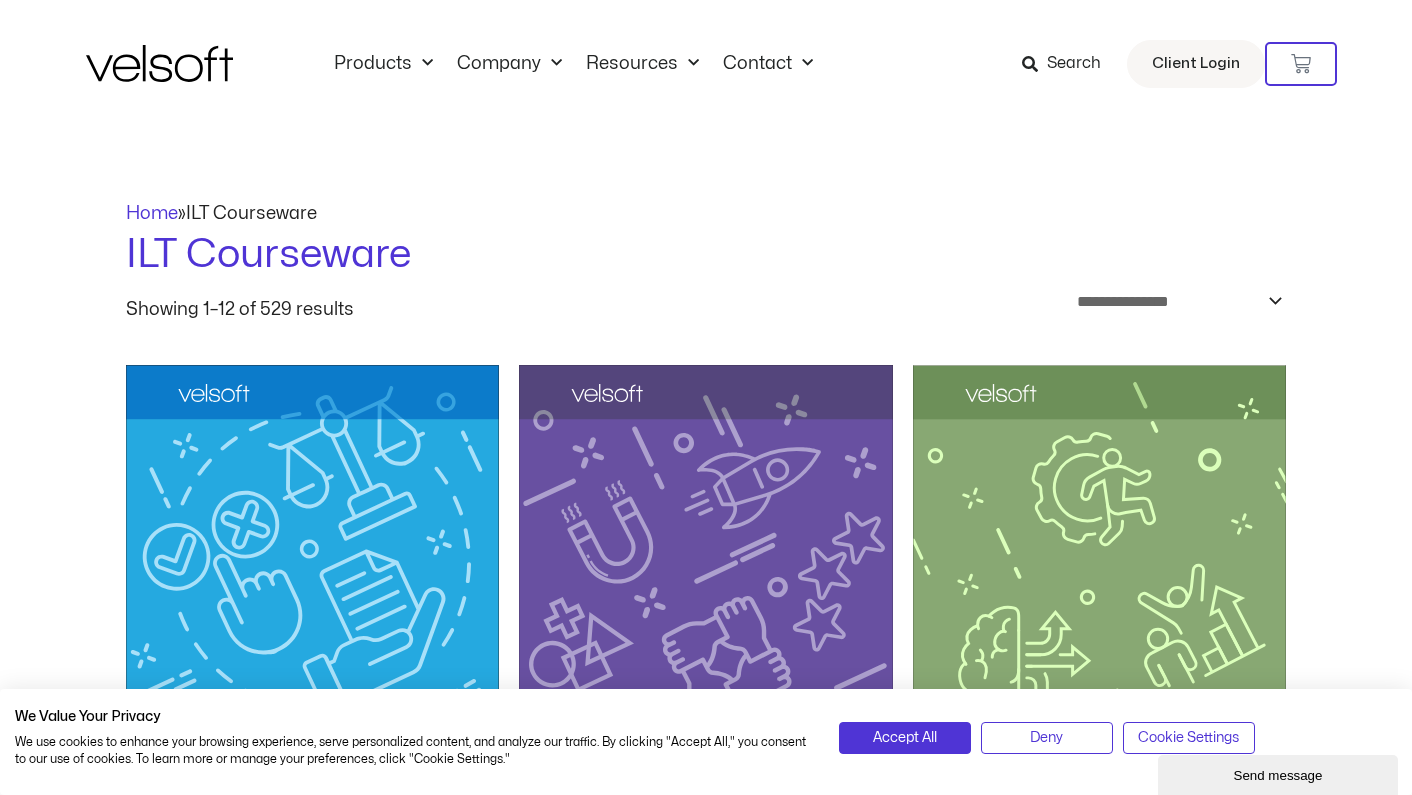 click on "Search" at bounding box center (1074, 64) 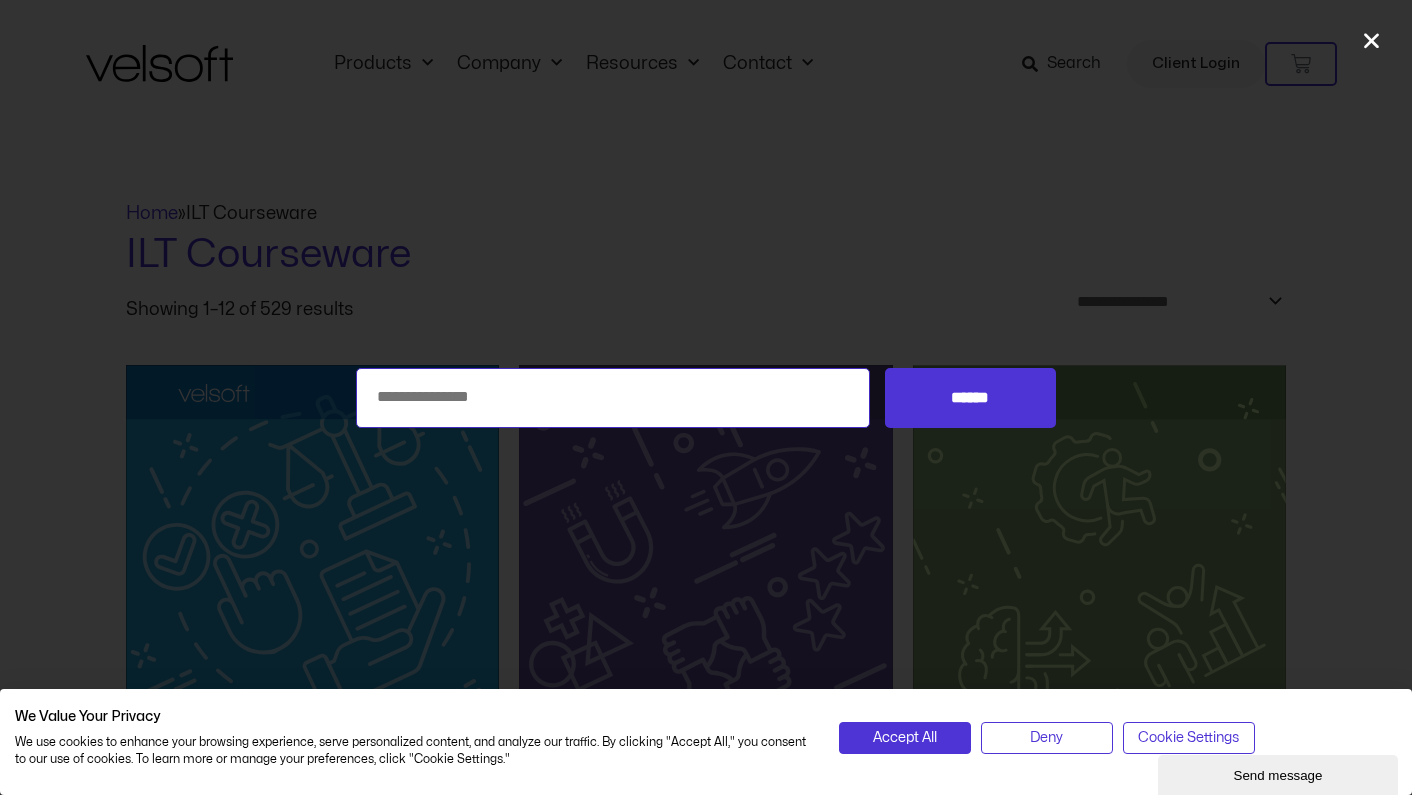 click on "Search for:" at bounding box center (613, 398) 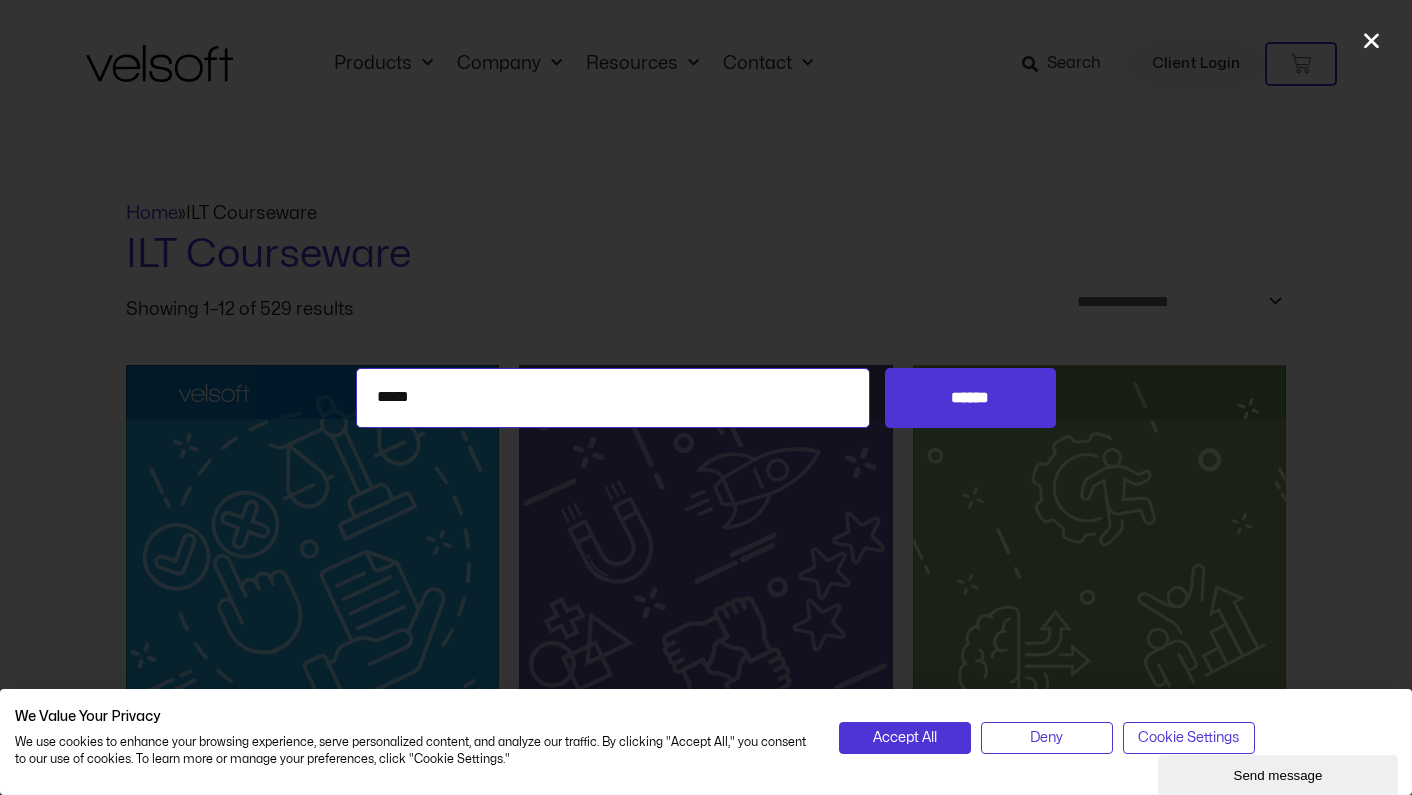 type on "*****" 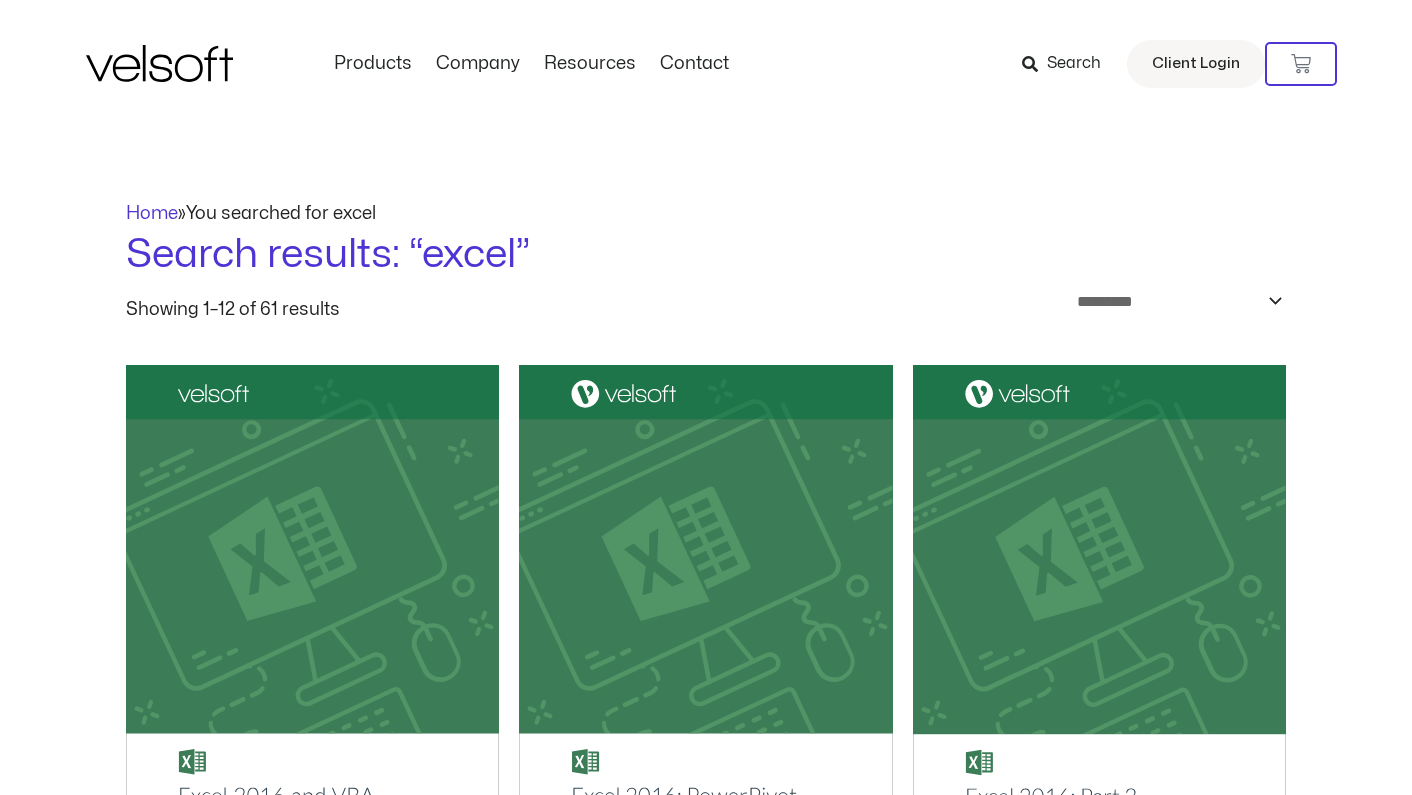 scroll, scrollTop: 0, scrollLeft: 0, axis: both 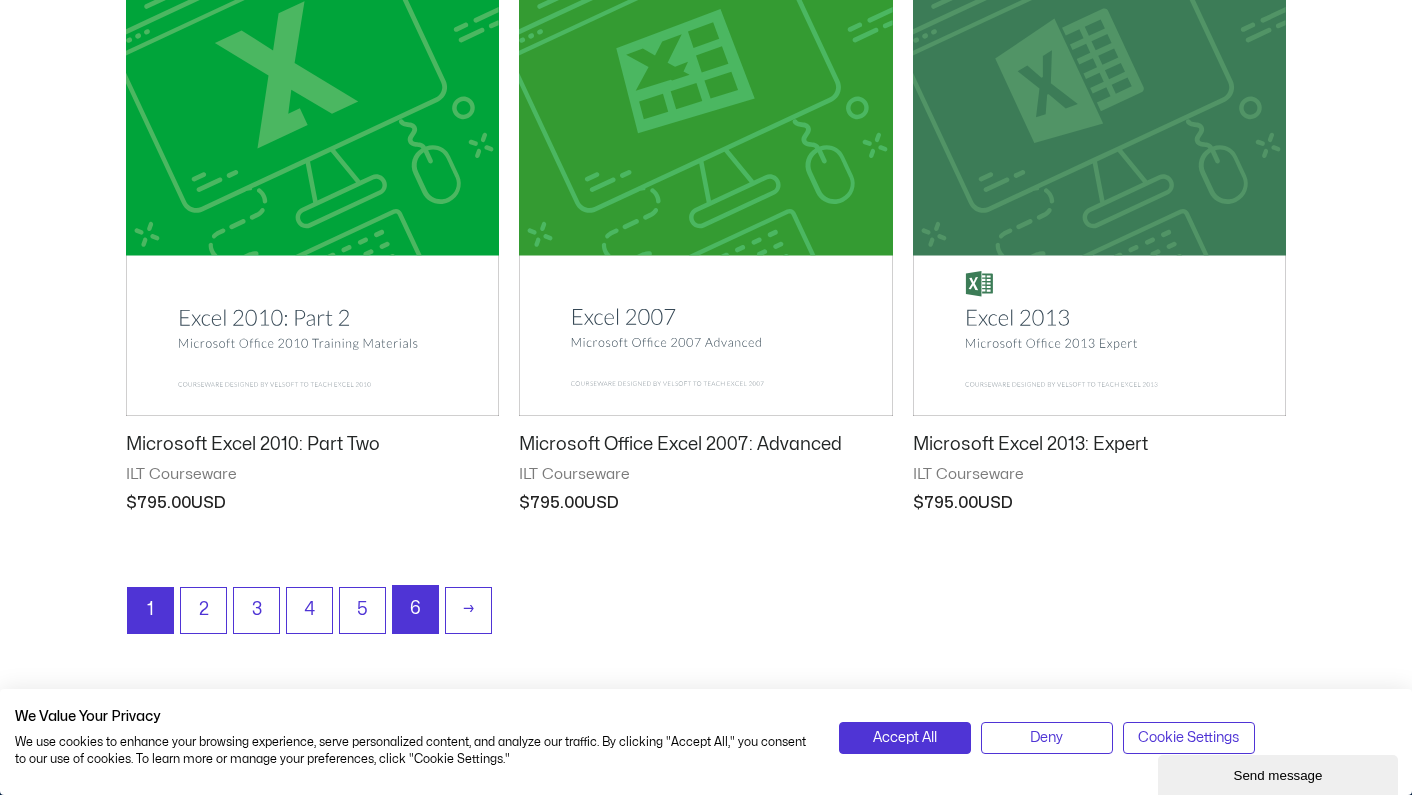 click on "6" at bounding box center (415, 609) 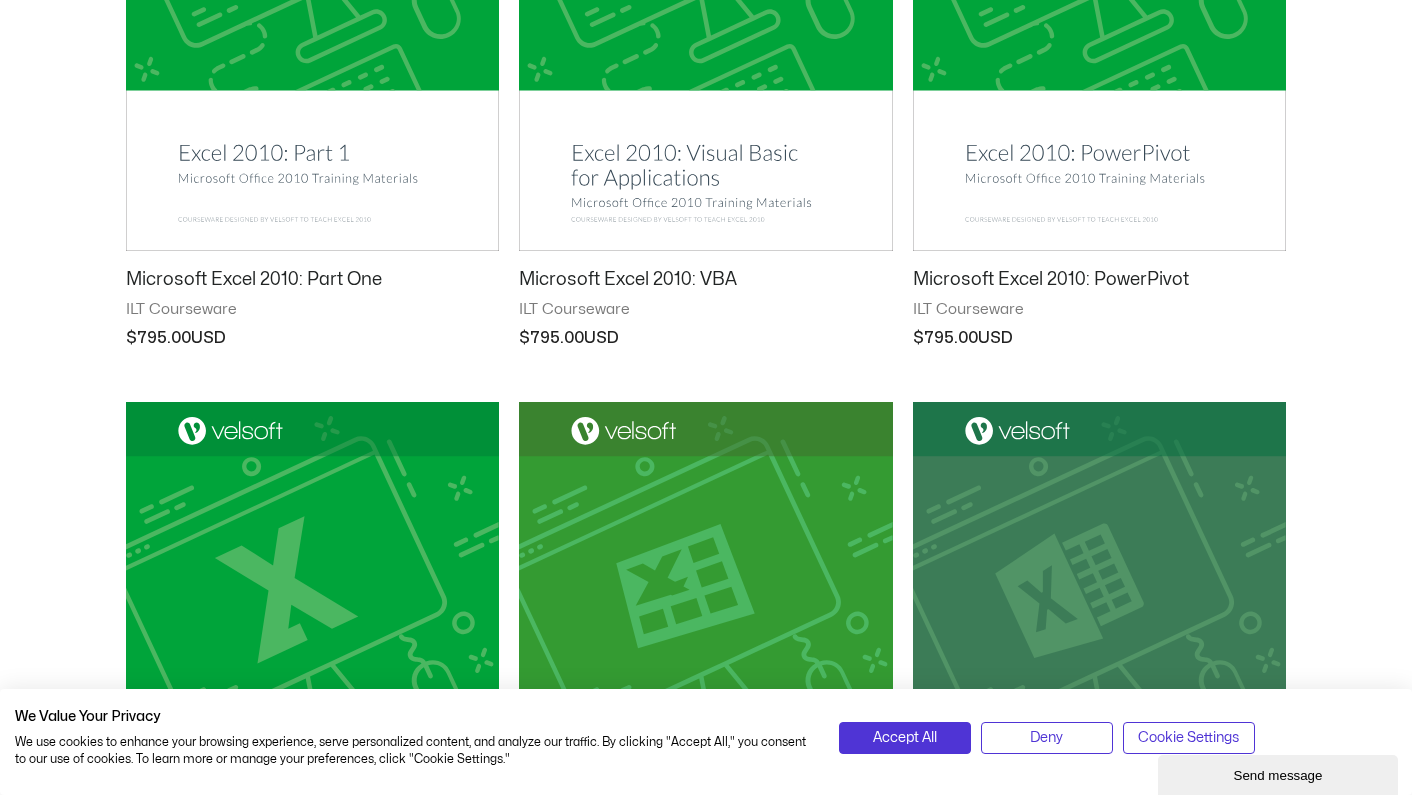 scroll, scrollTop: 1906, scrollLeft: 0, axis: vertical 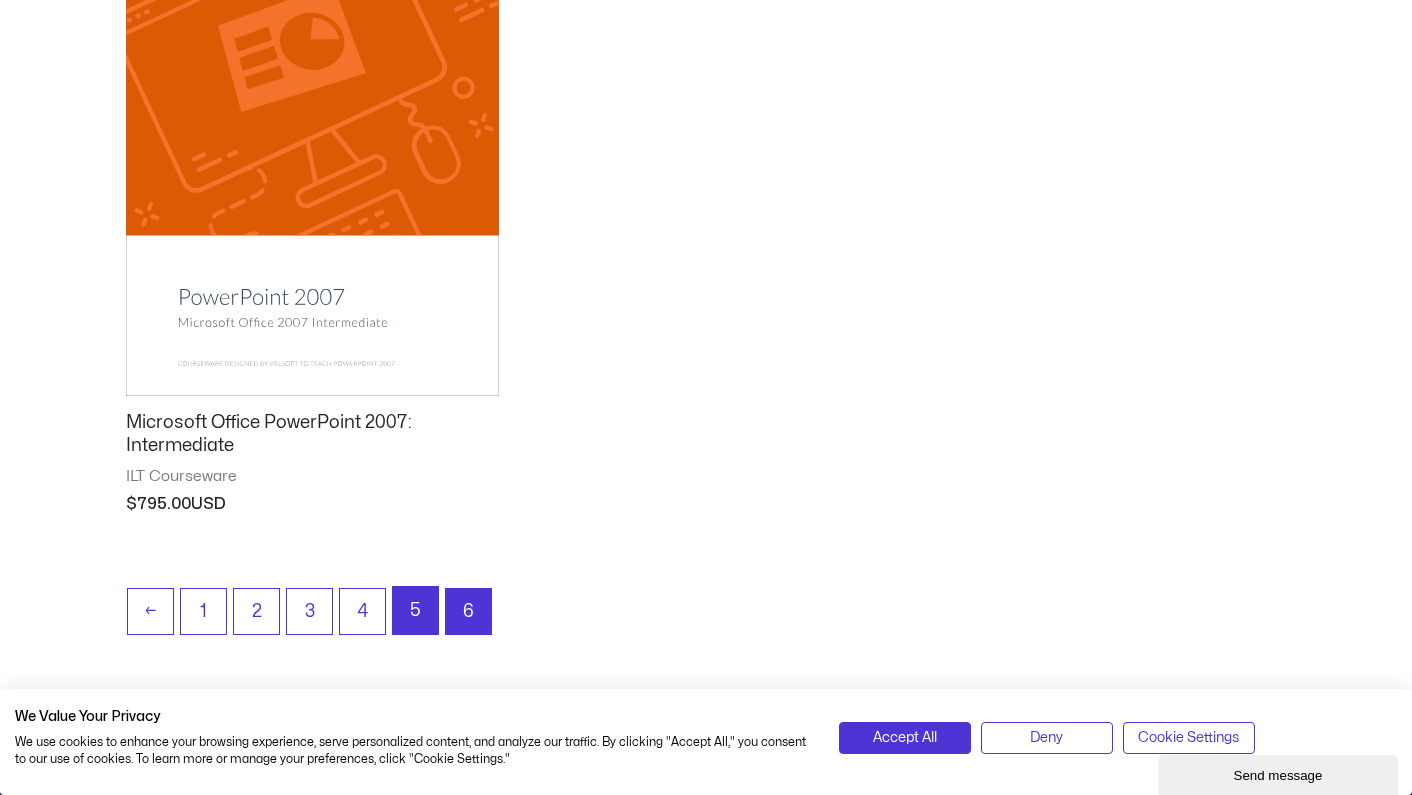 click on "5" at bounding box center [415, 610] 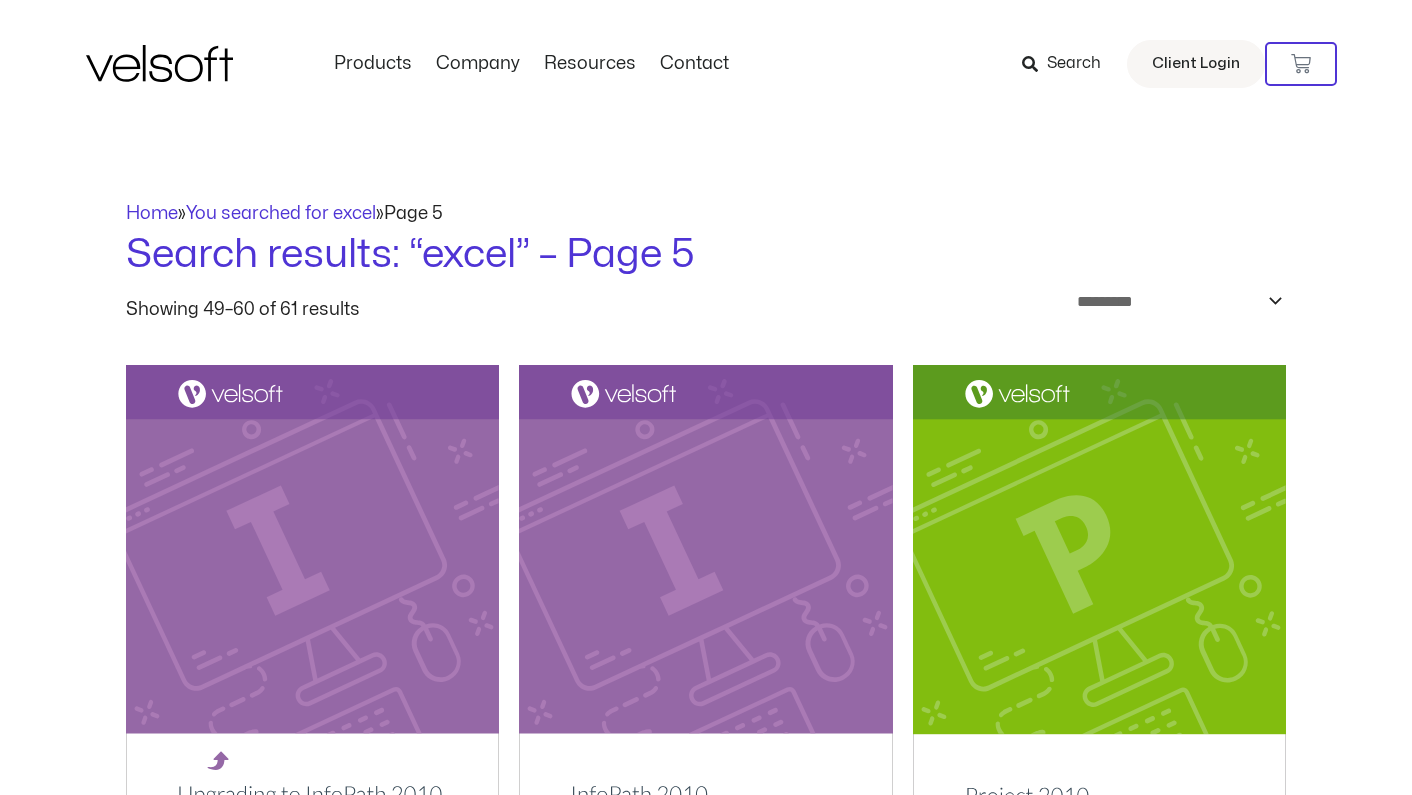 scroll, scrollTop: 0, scrollLeft: 0, axis: both 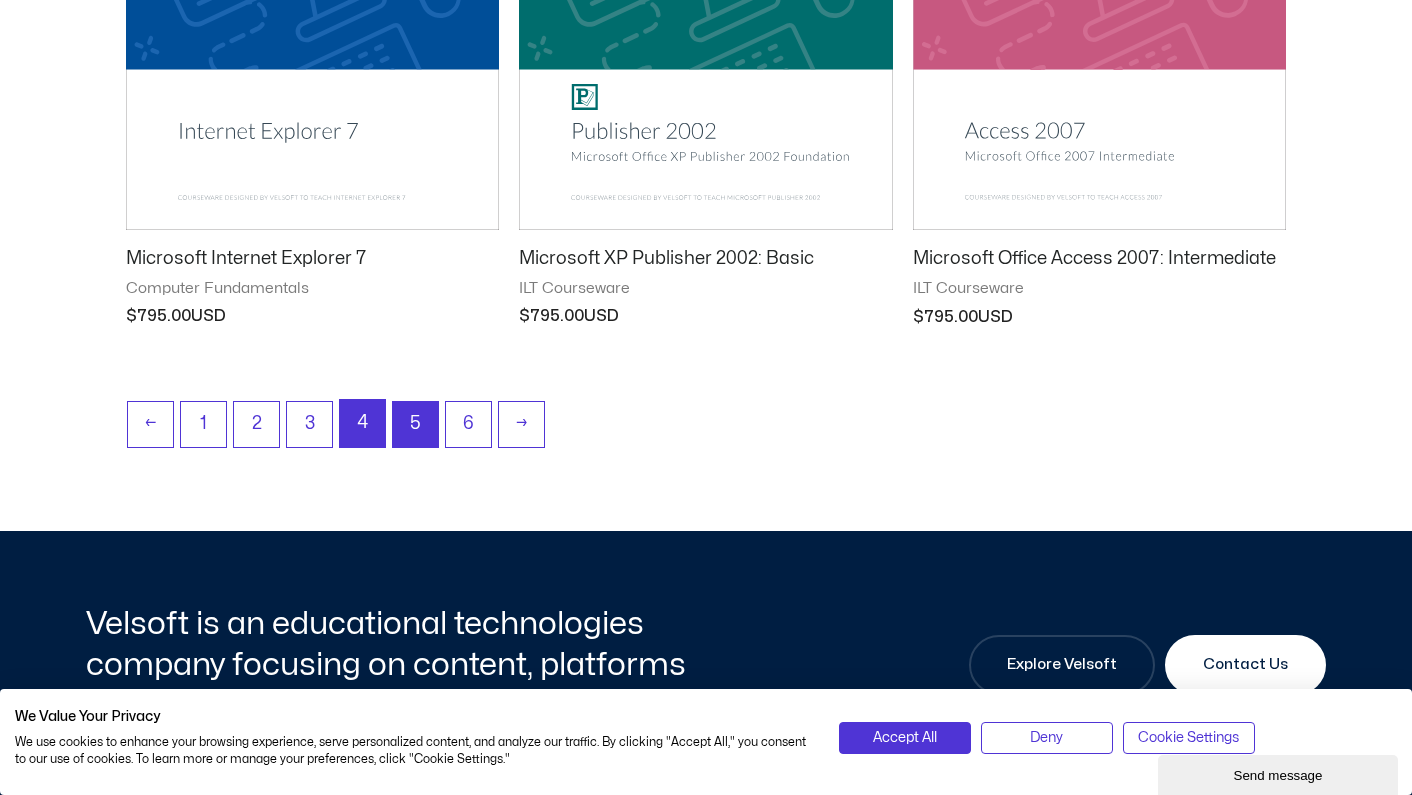 click on "4" at bounding box center [362, 423] 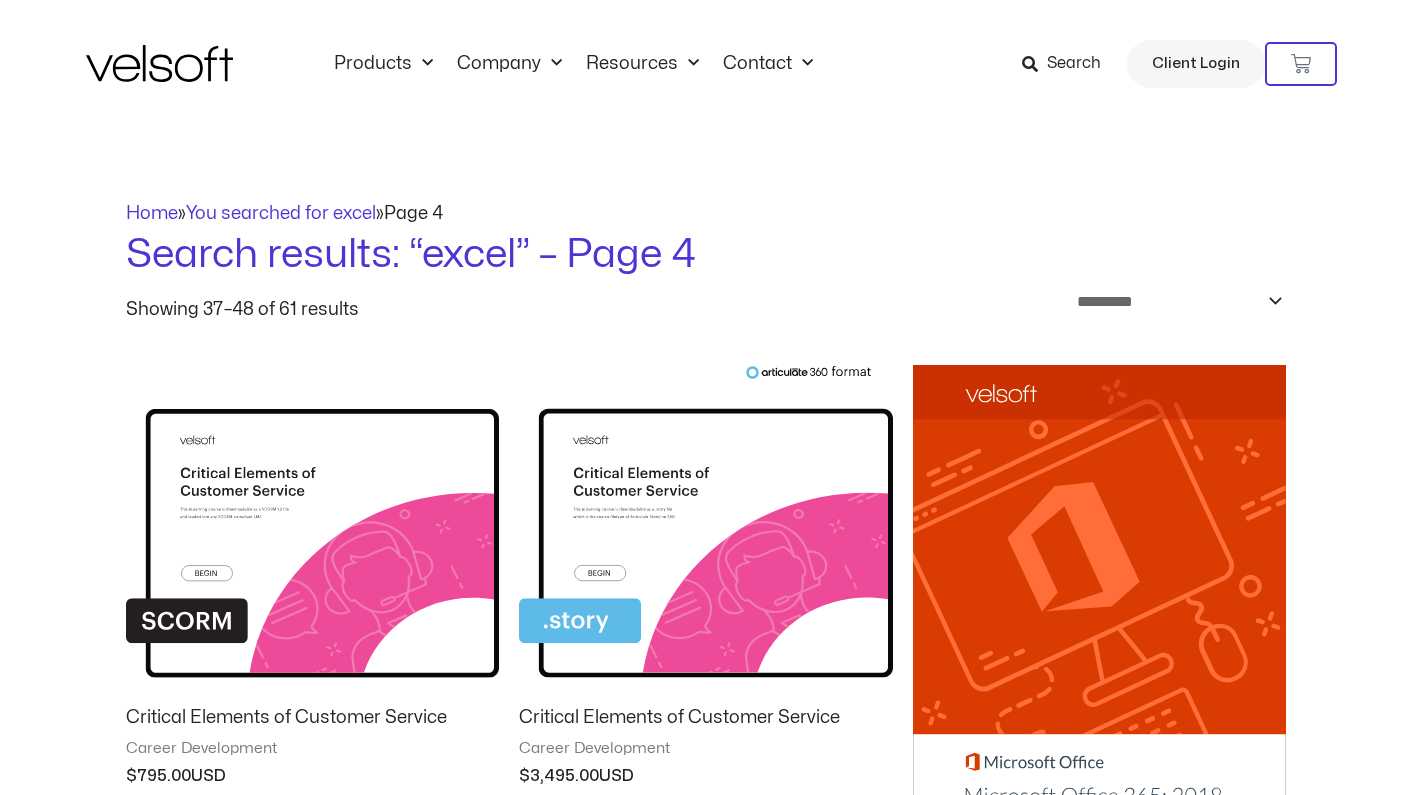 scroll, scrollTop: 0, scrollLeft: 0, axis: both 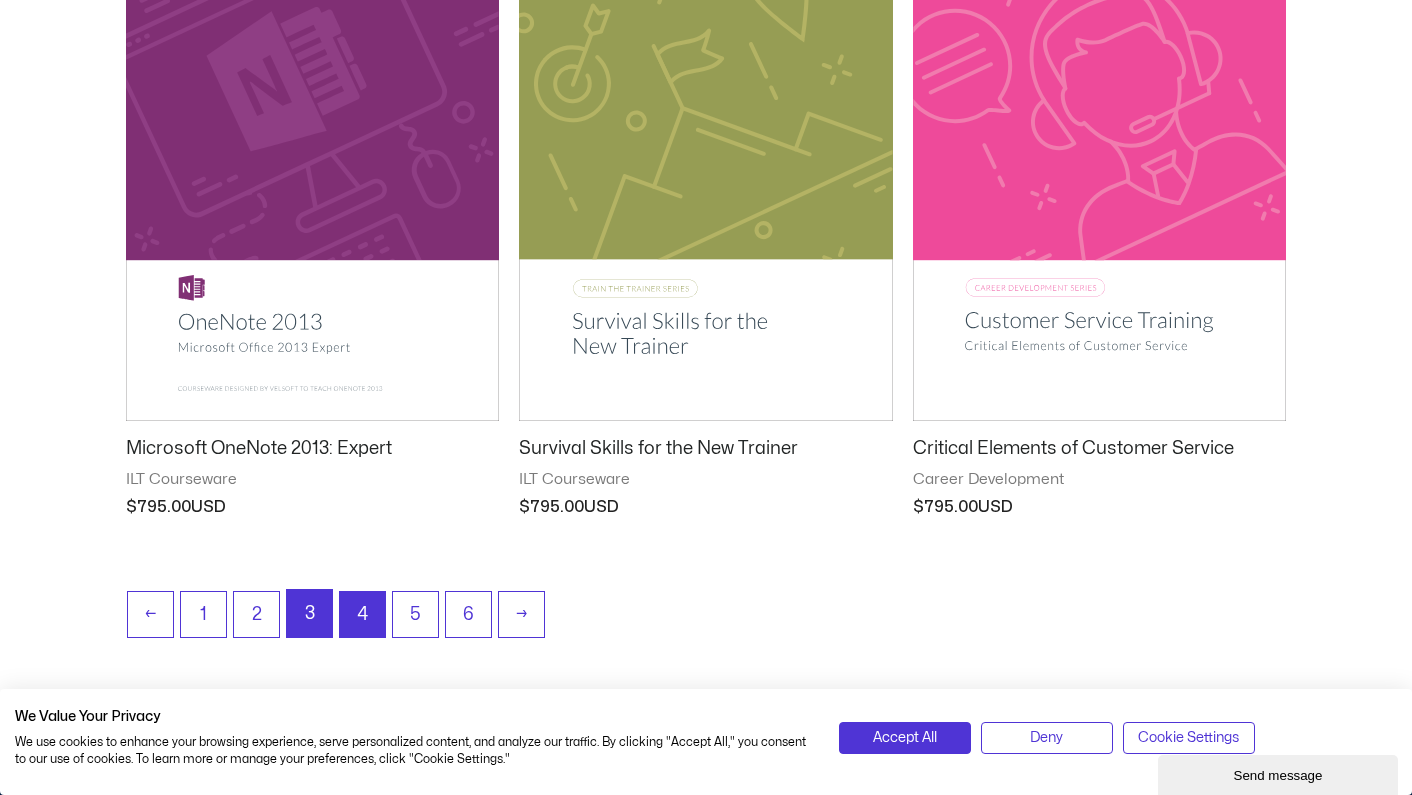 click on "3" at bounding box center [309, 613] 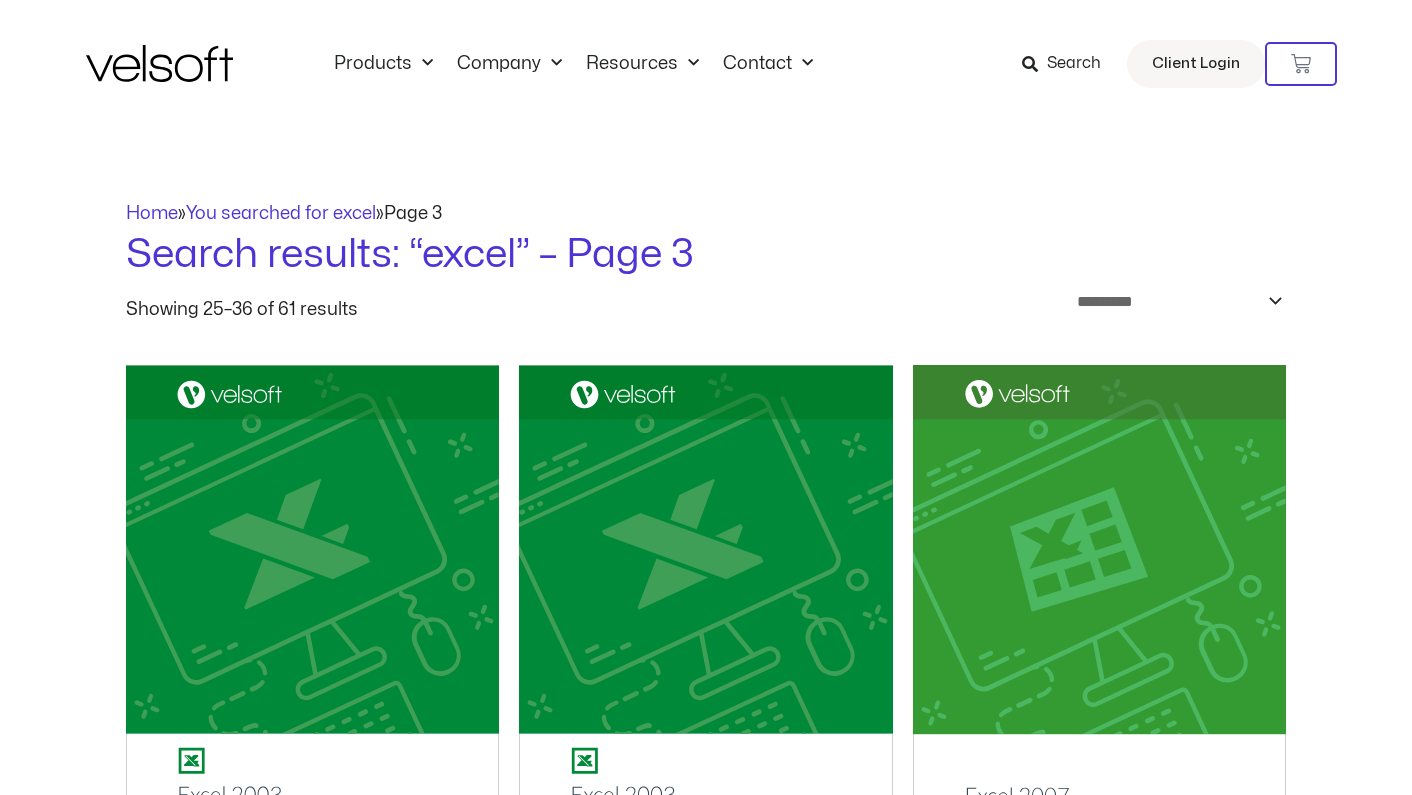 scroll, scrollTop: 0, scrollLeft: 0, axis: both 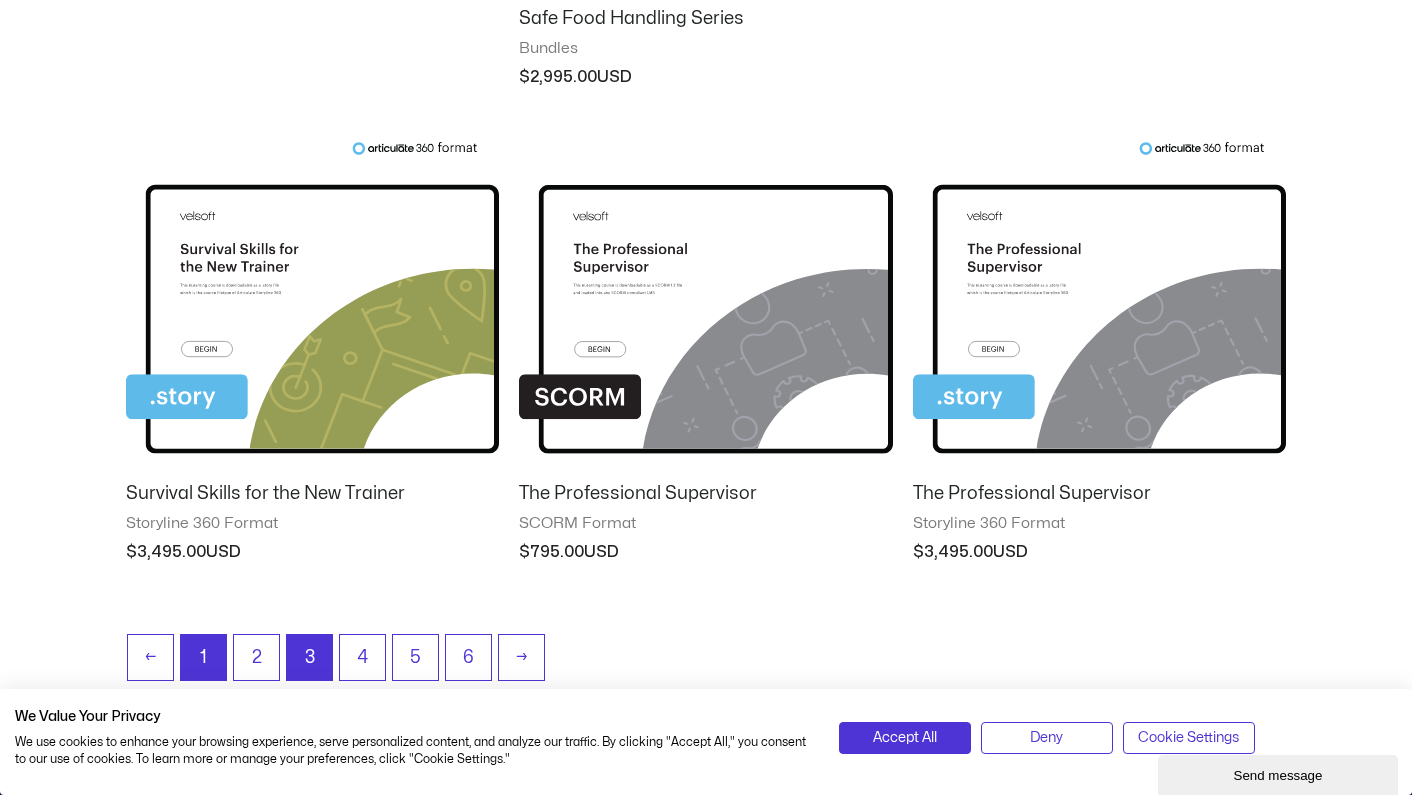 click on "1" at bounding box center (203, 657) 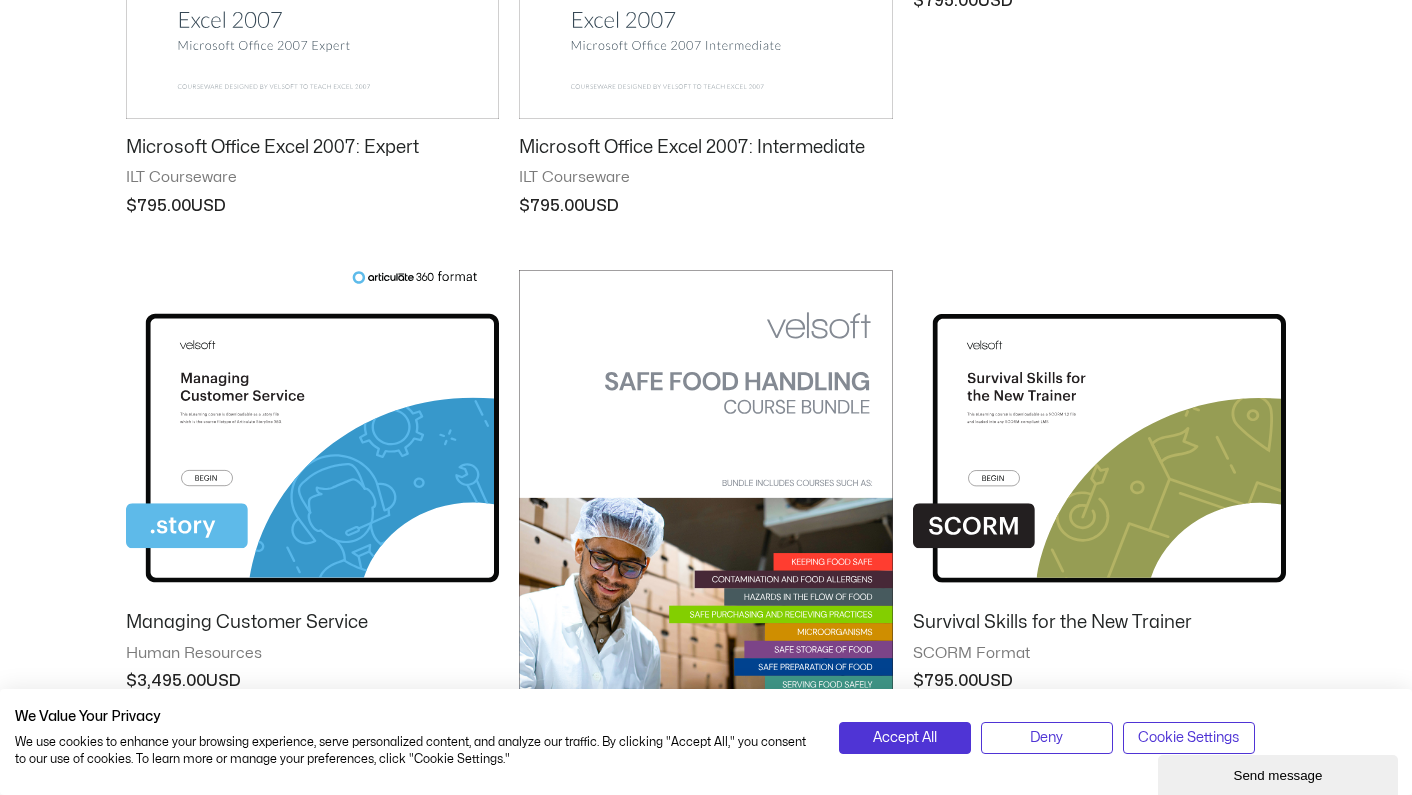 scroll, scrollTop: 1454, scrollLeft: 0, axis: vertical 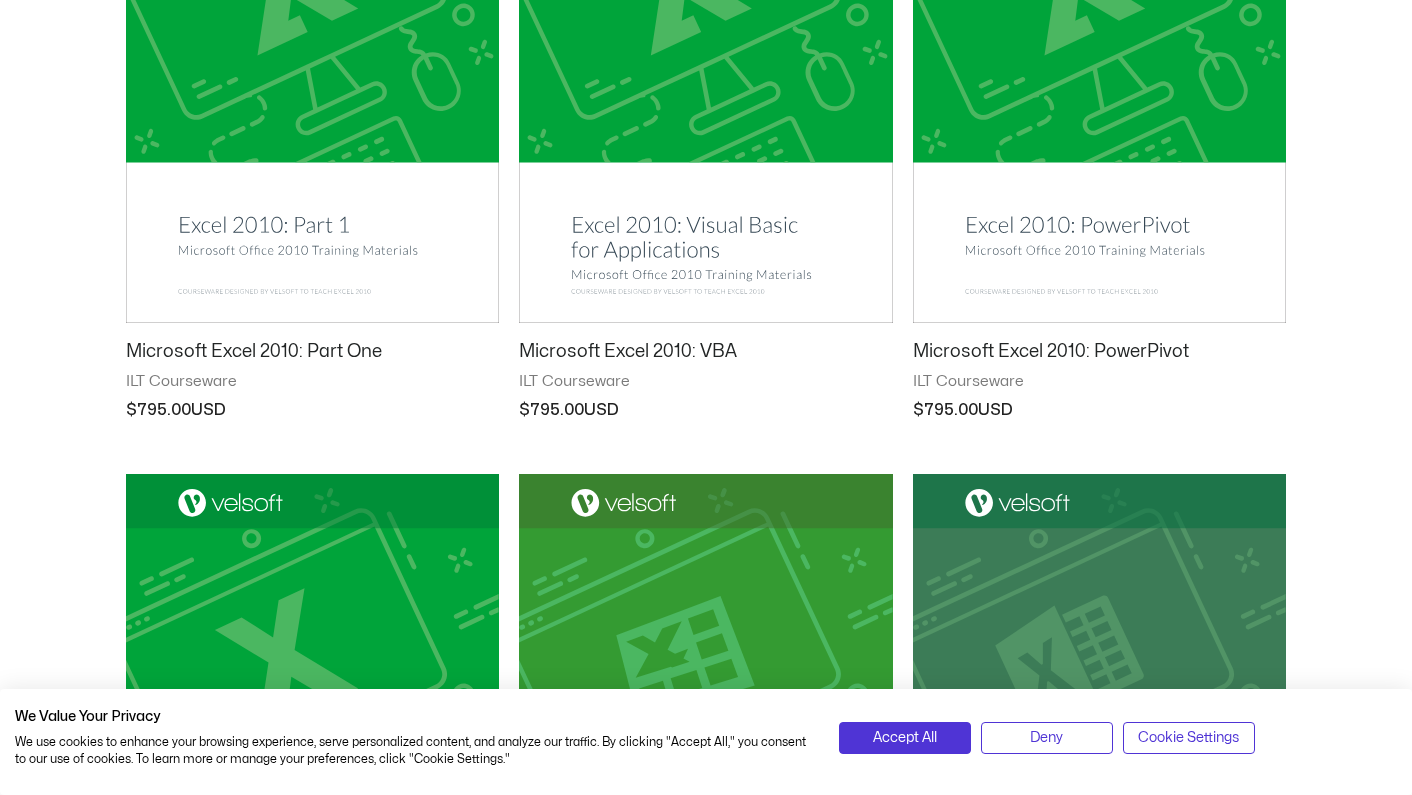 click on "ILT Courseware" at bounding box center (1099, 382) 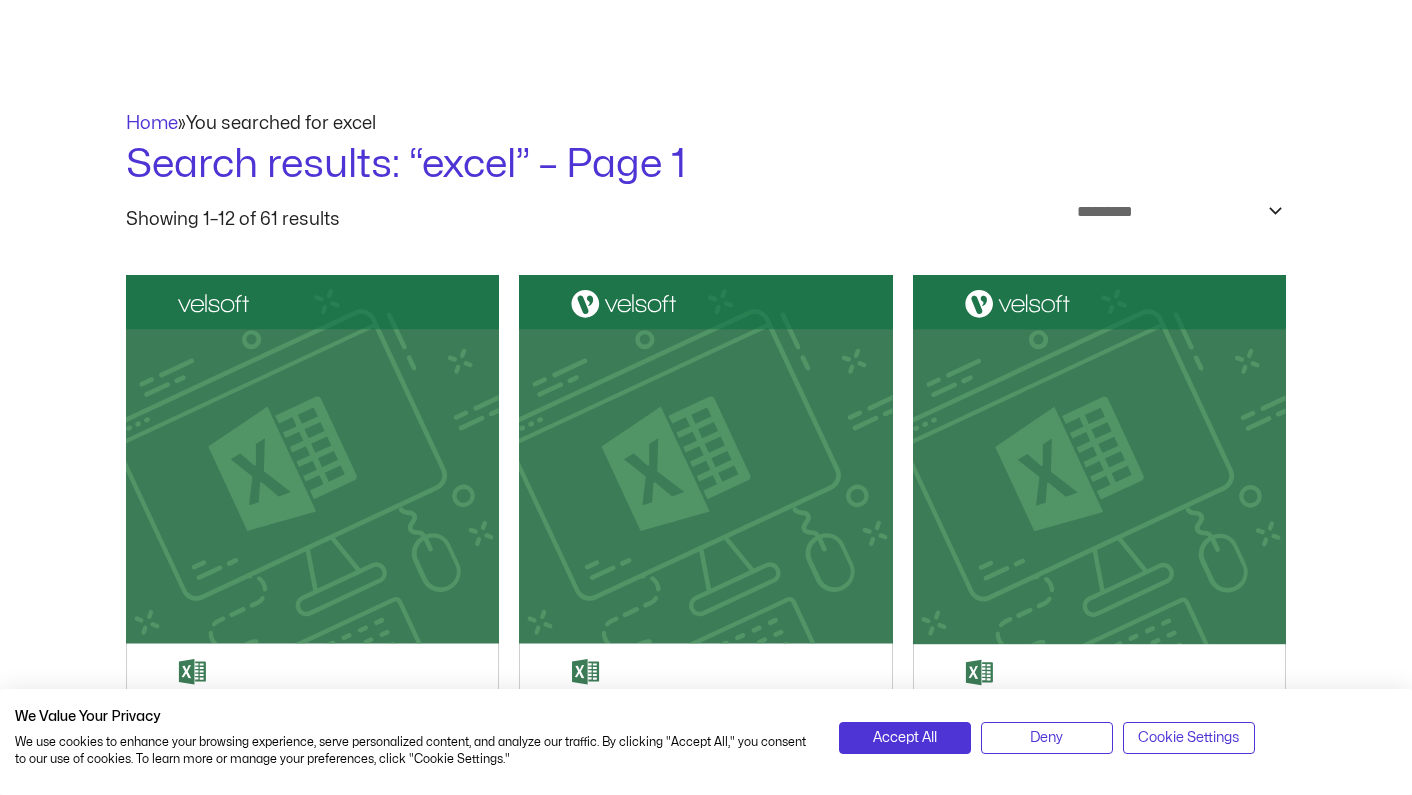 scroll, scrollTop: 0, scrollLeft: 0, axis: both 